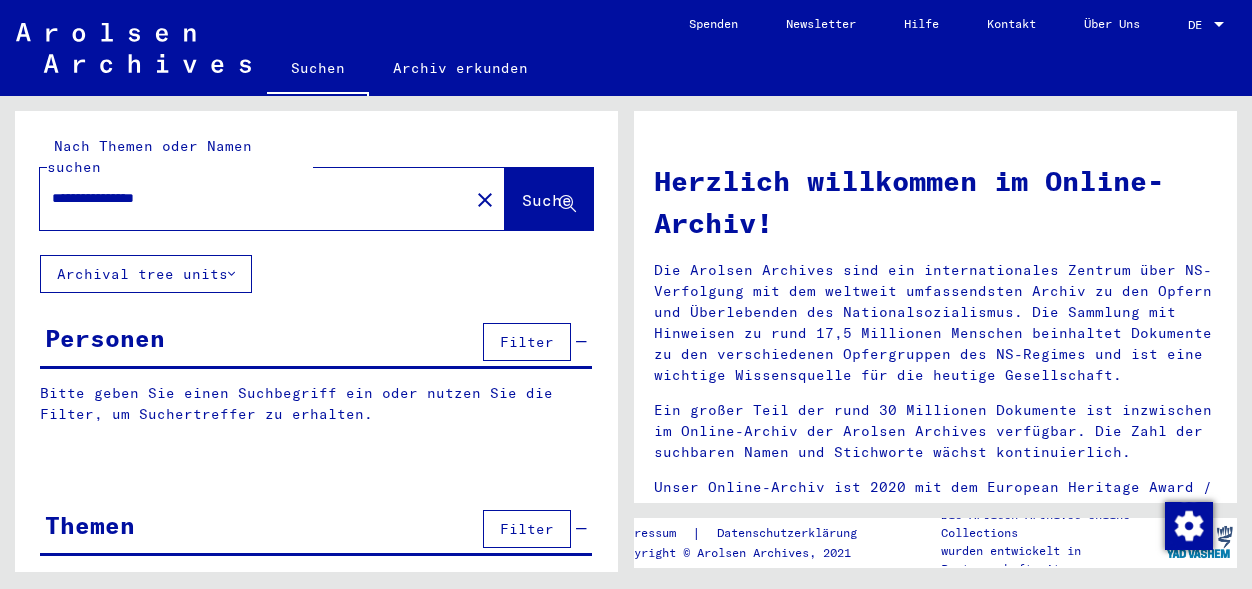 scroll, scrollTop: 0, scrollLeft: 0, axis: both 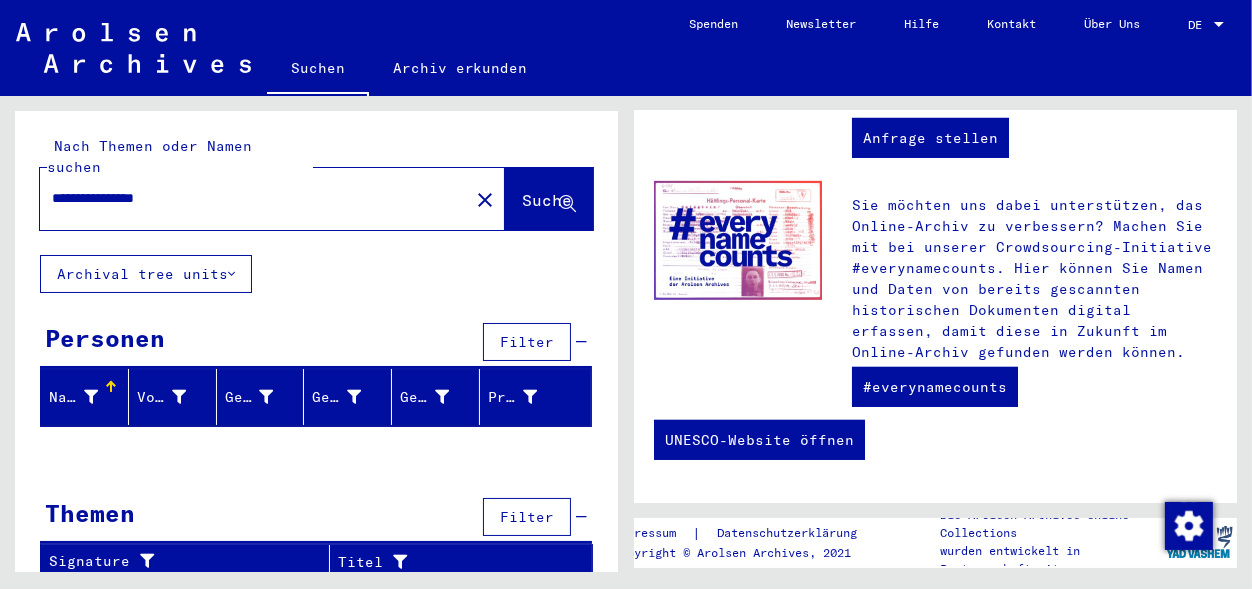 click on "**********" 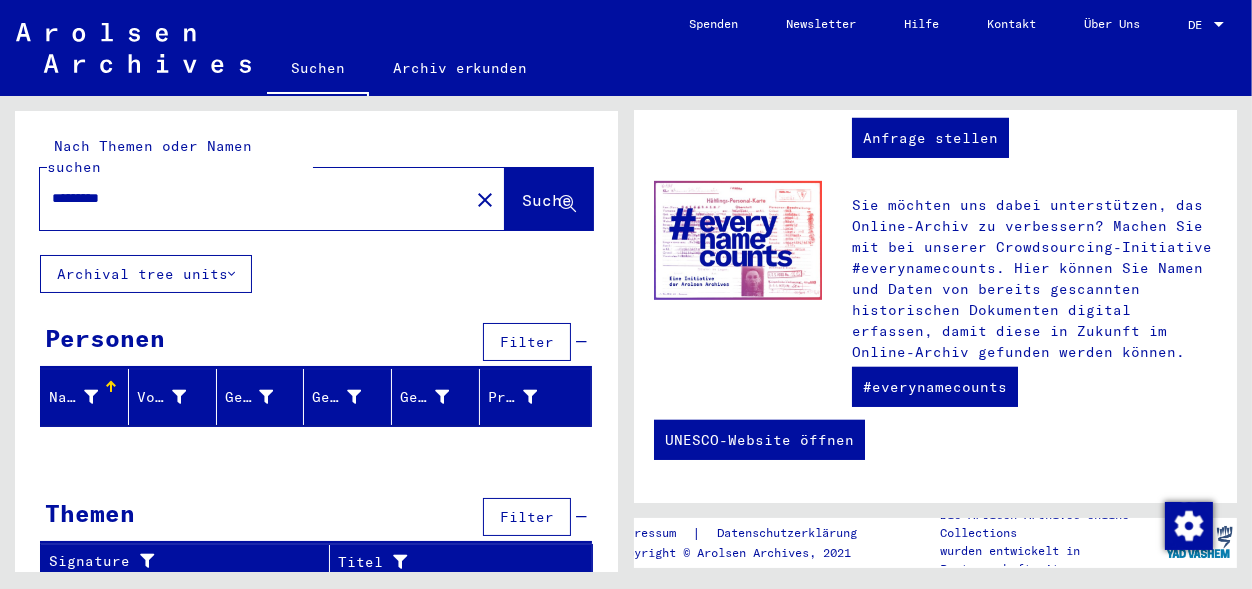type on "********" 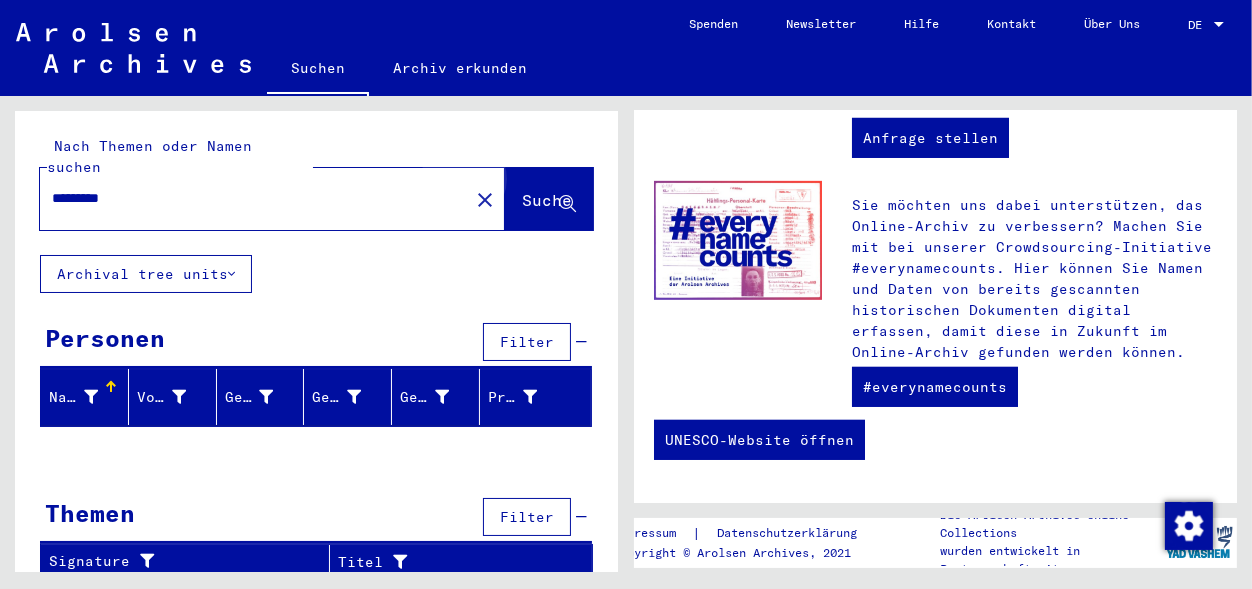 click on "Suche" 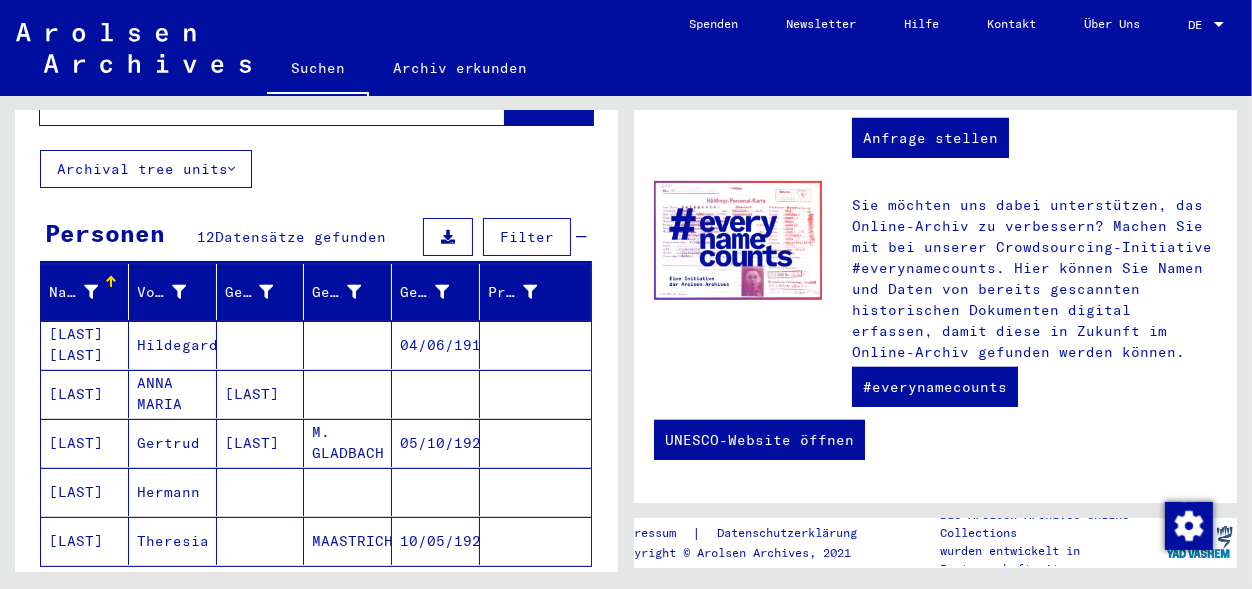 scroll, scrollTop: 209, scrollLeft: 0, axis: vertical 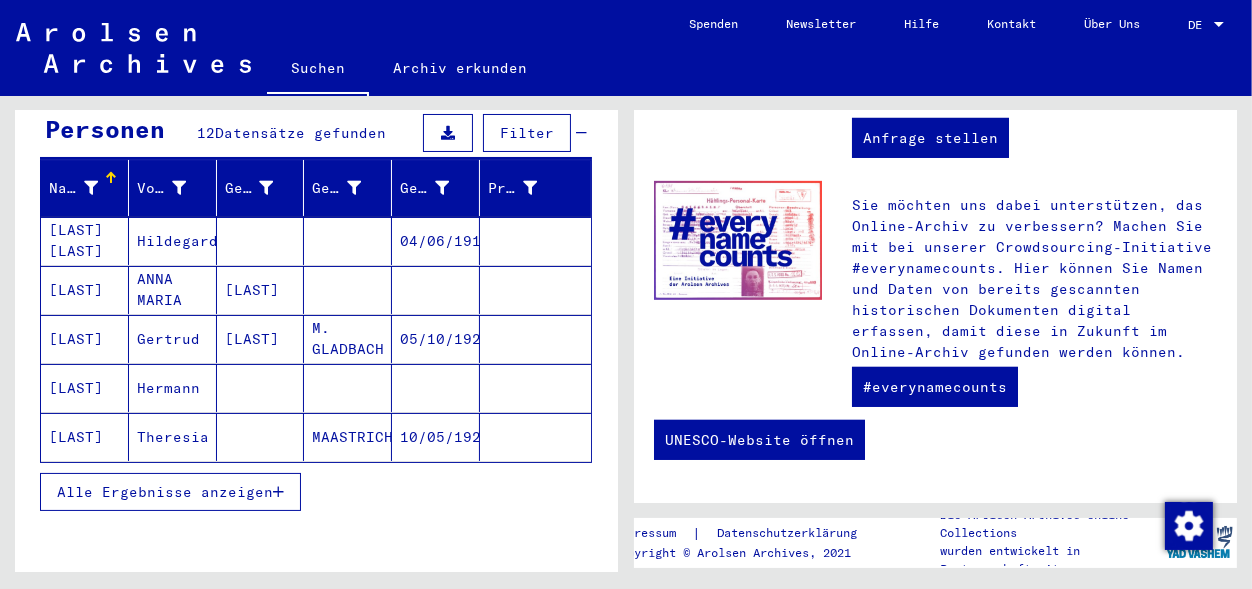 click on "Alle Ergebnisse anzeigen" at bounding box center [165, 492] 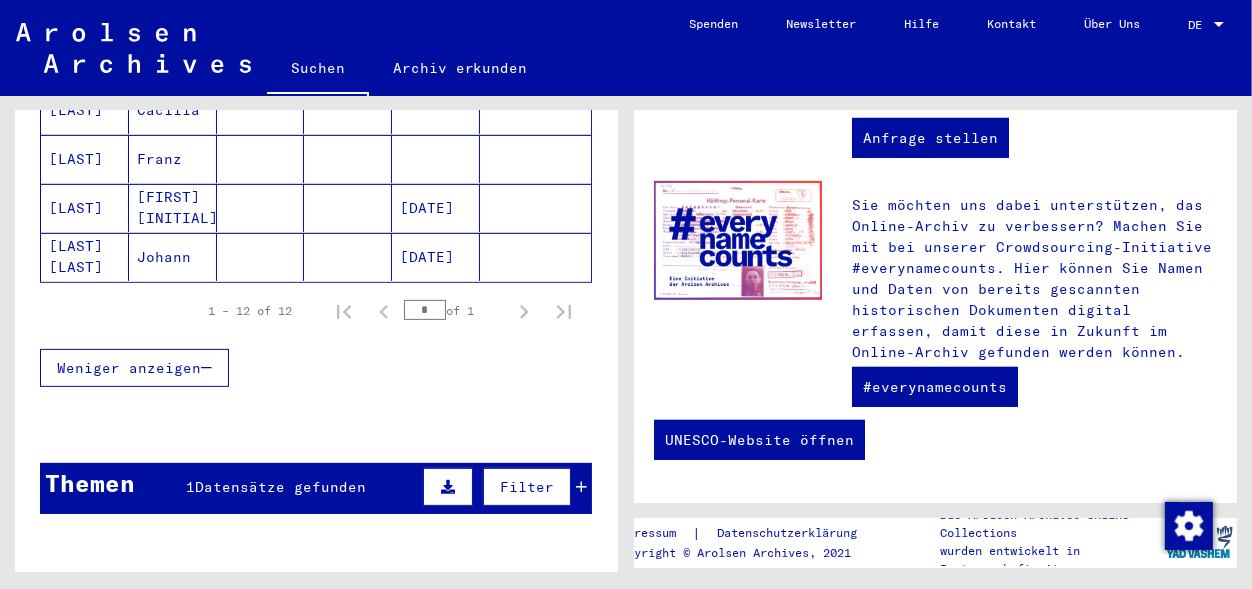 scroll, scrollTop: 822, scrollLeft: 0, axis: vertical 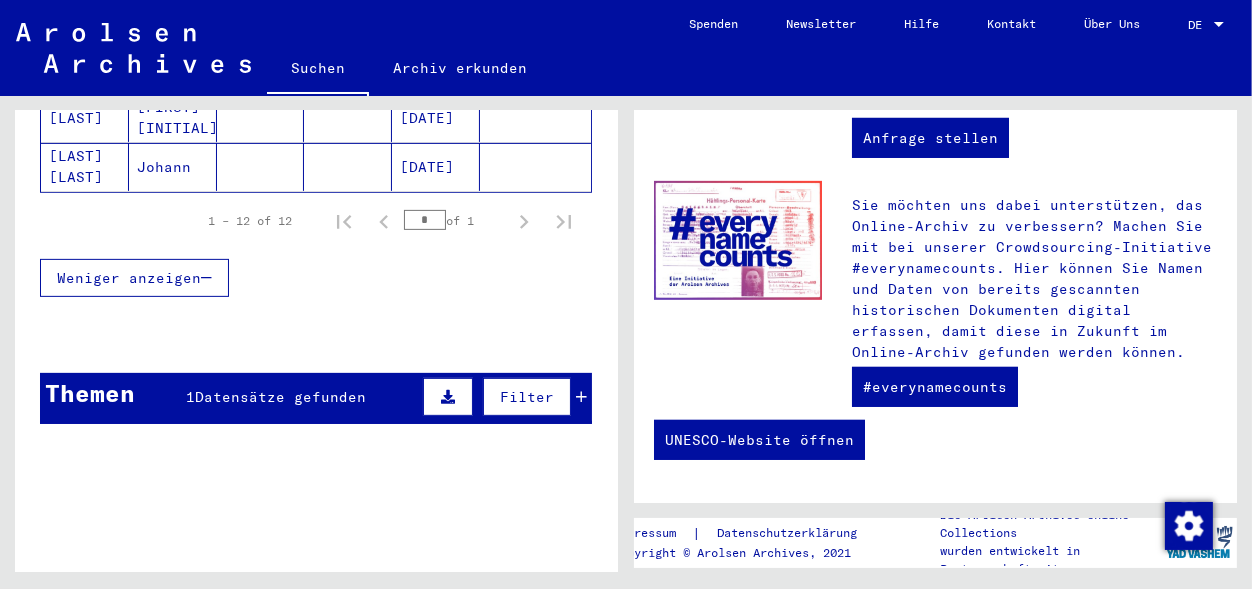 click on "Datensätze gefunden" at bounding box center [281, 397] 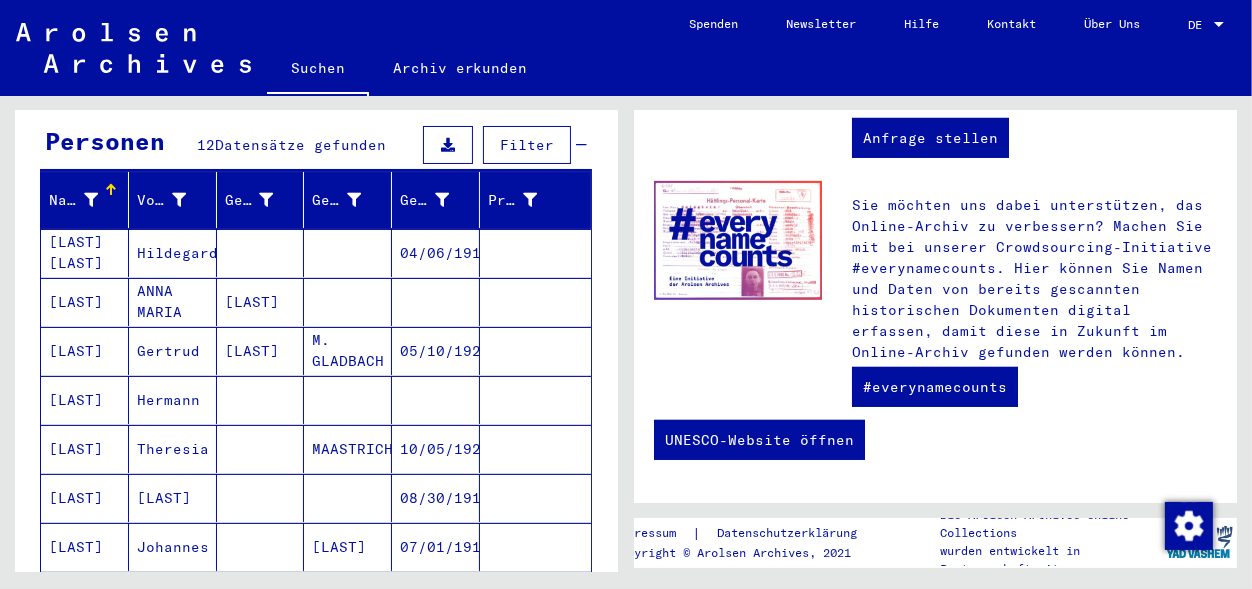 scroll, scrollTop: 195, scrollLeft: 0, axis: vertical 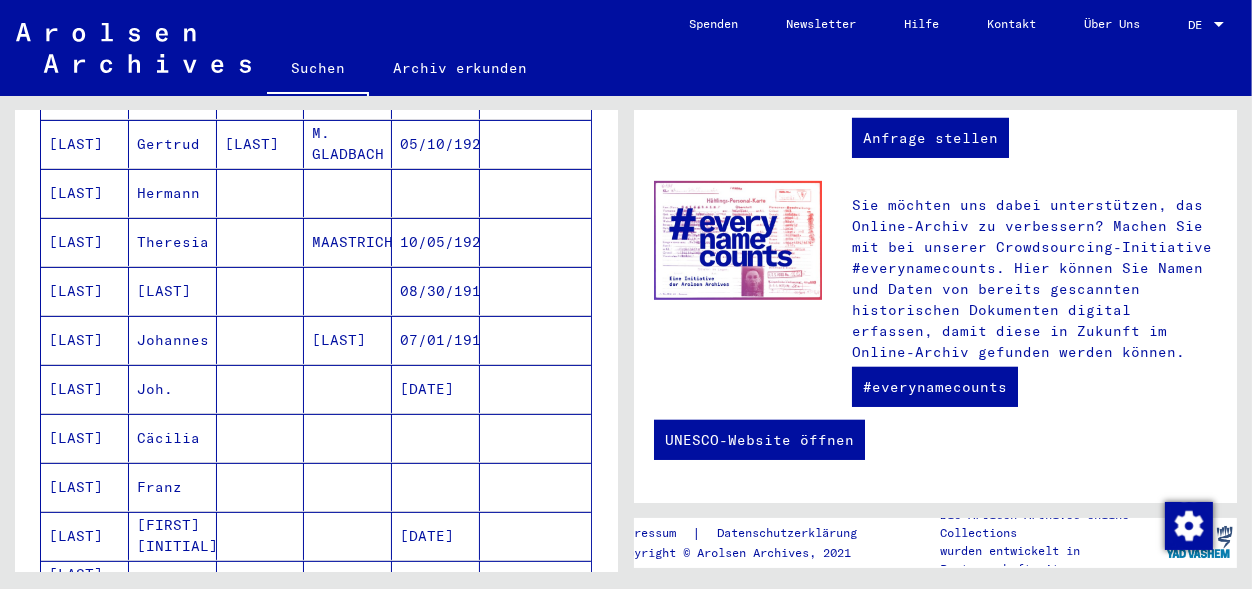 click on "[LAST]" at bounding box center [85, 438] 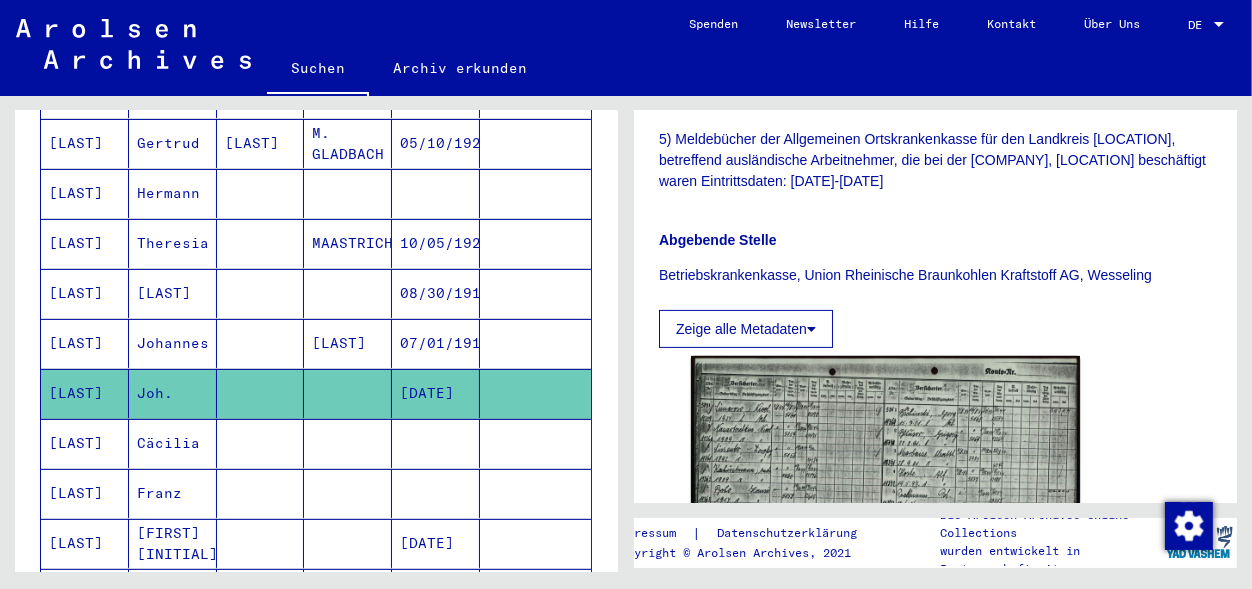 scroll, scrollTop: 732, scrollLeft: 0, axis: vertical 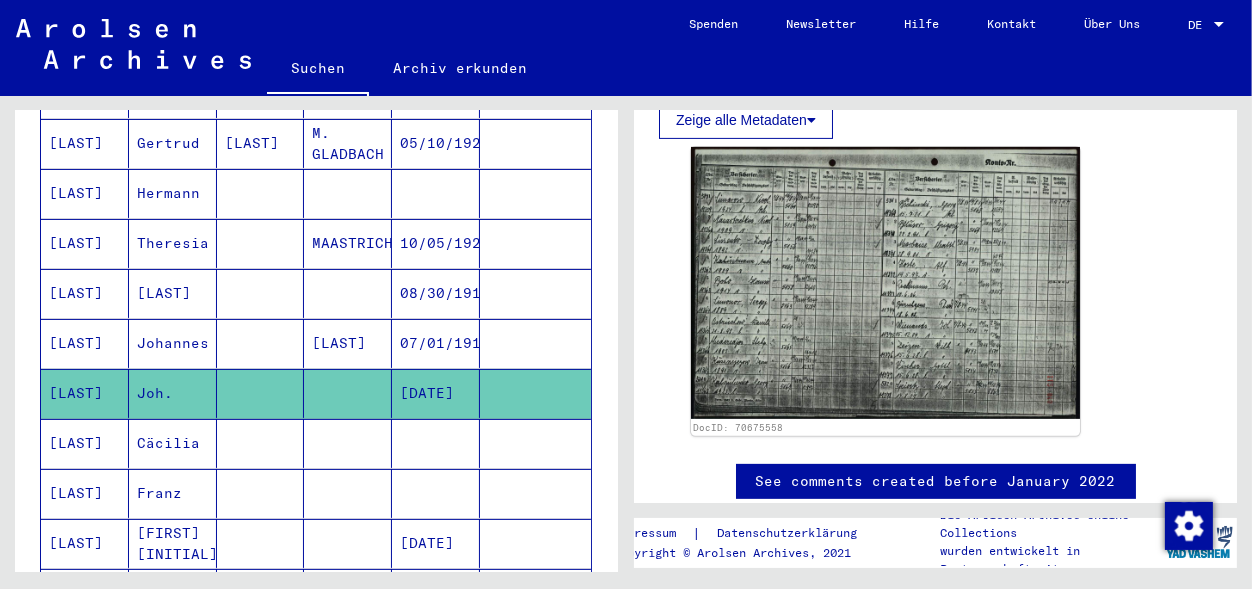 click on "Cäcilia" at bounding box center (173, 493) 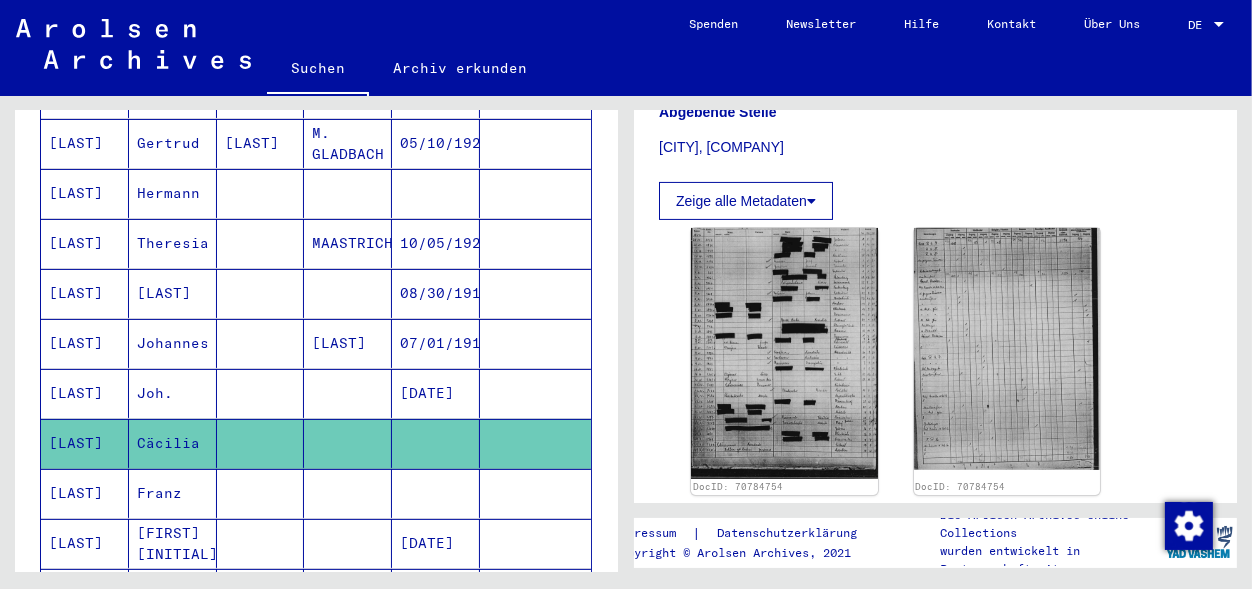 scroll, scrollTop: 523, scrollLeft: 0, axis: vertical 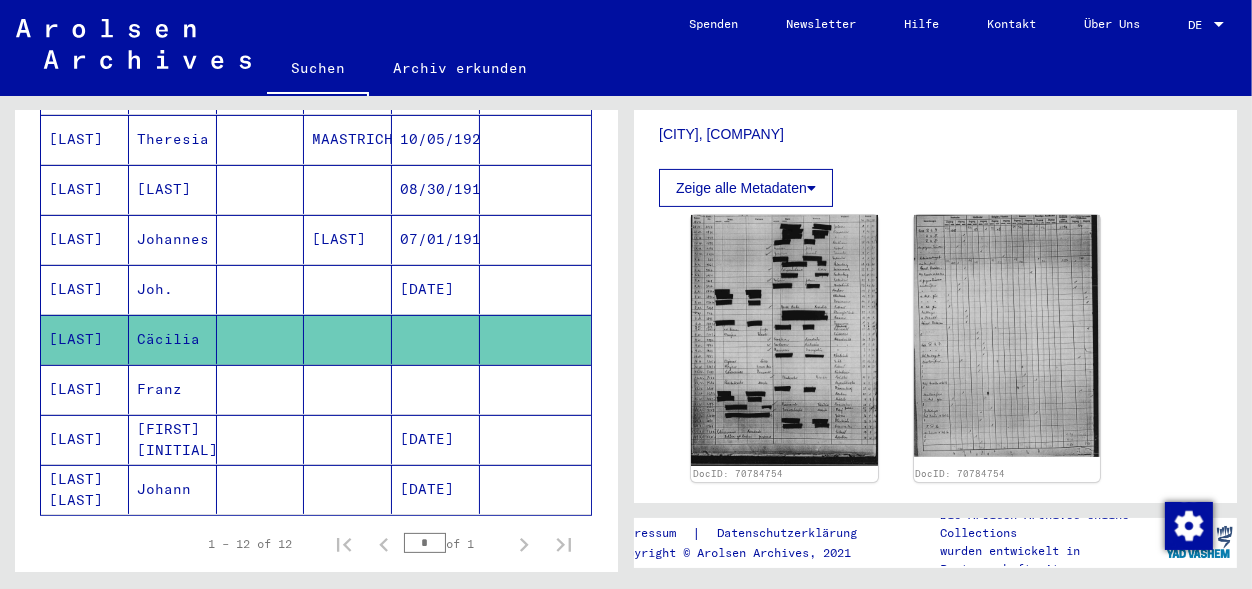 click at bounding box center [261, 439] 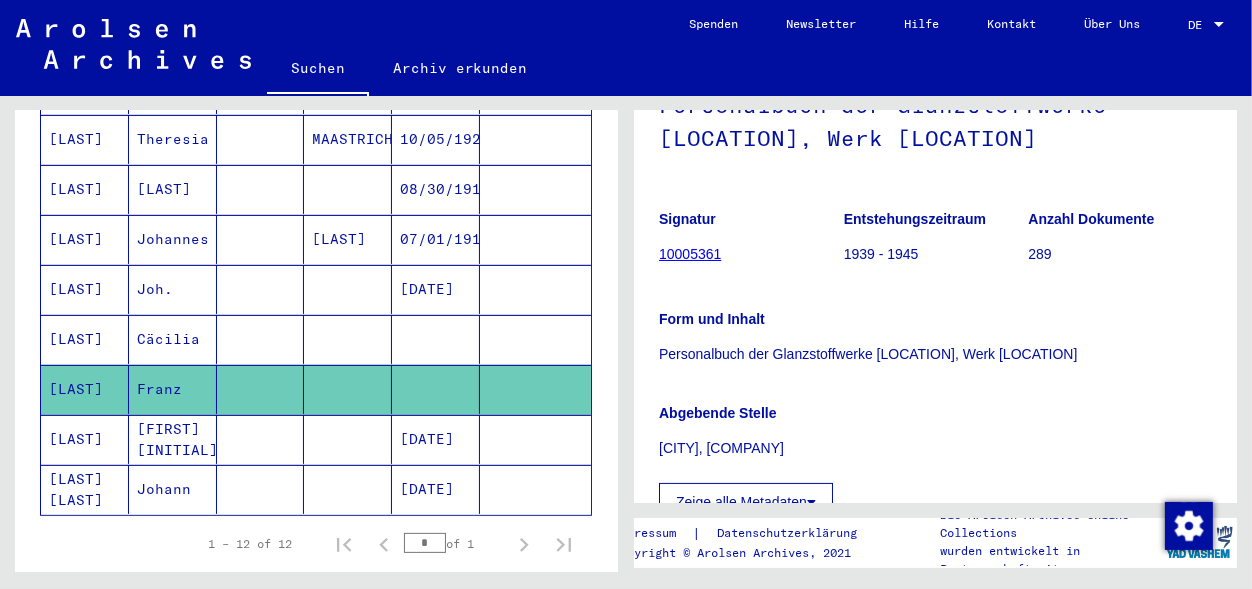 scroll, scrollTop: 0, scrollLeft: 0, axis: both 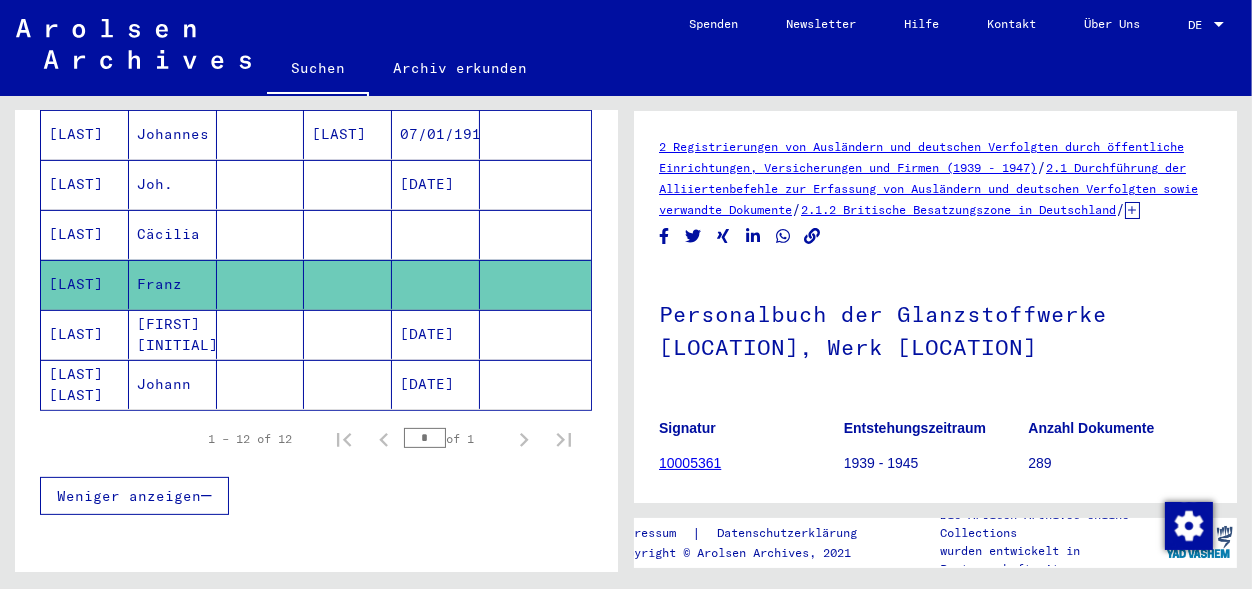 click at bounding box center (261, 384) 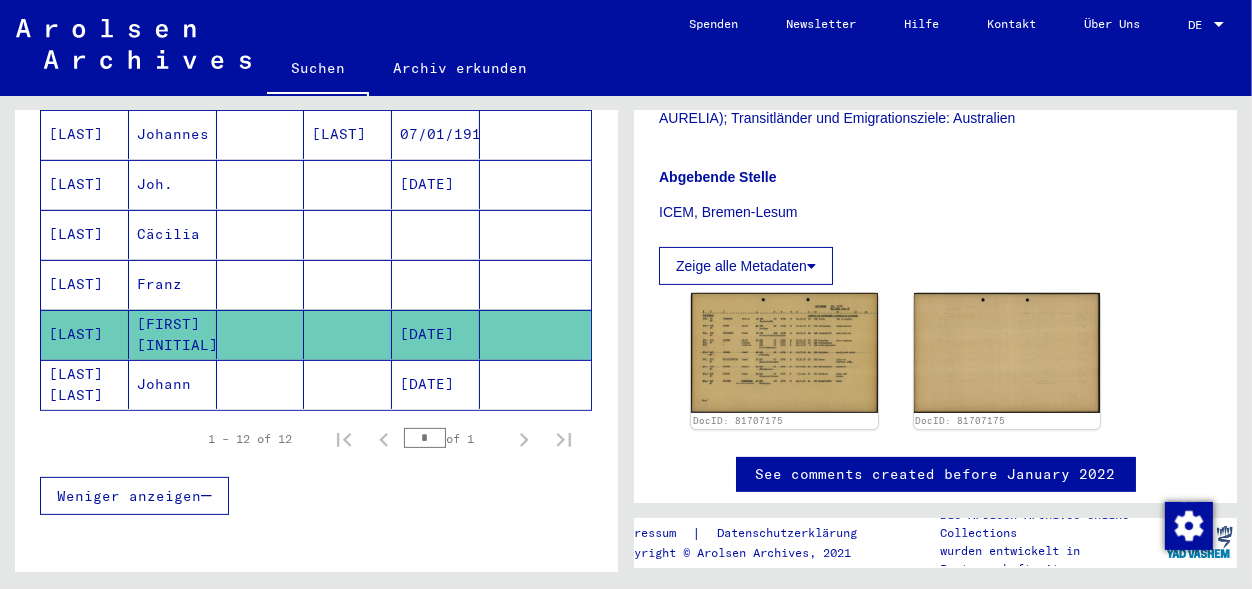 scroll, scrollTop: 627, scrollLeft: 0, axis: vertical 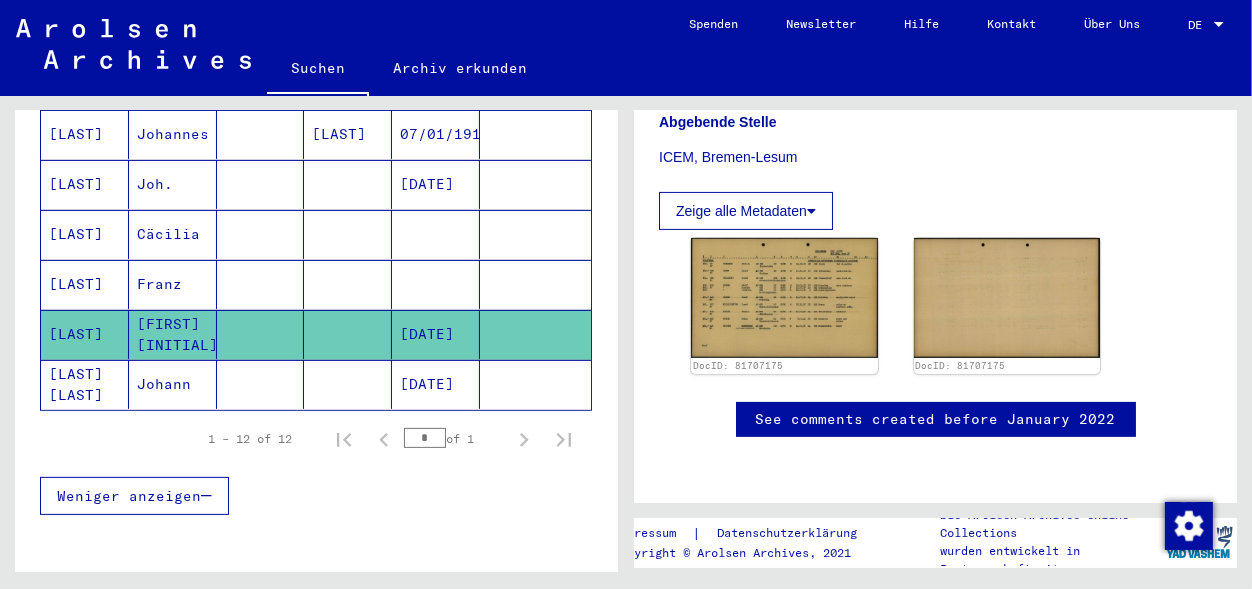 click 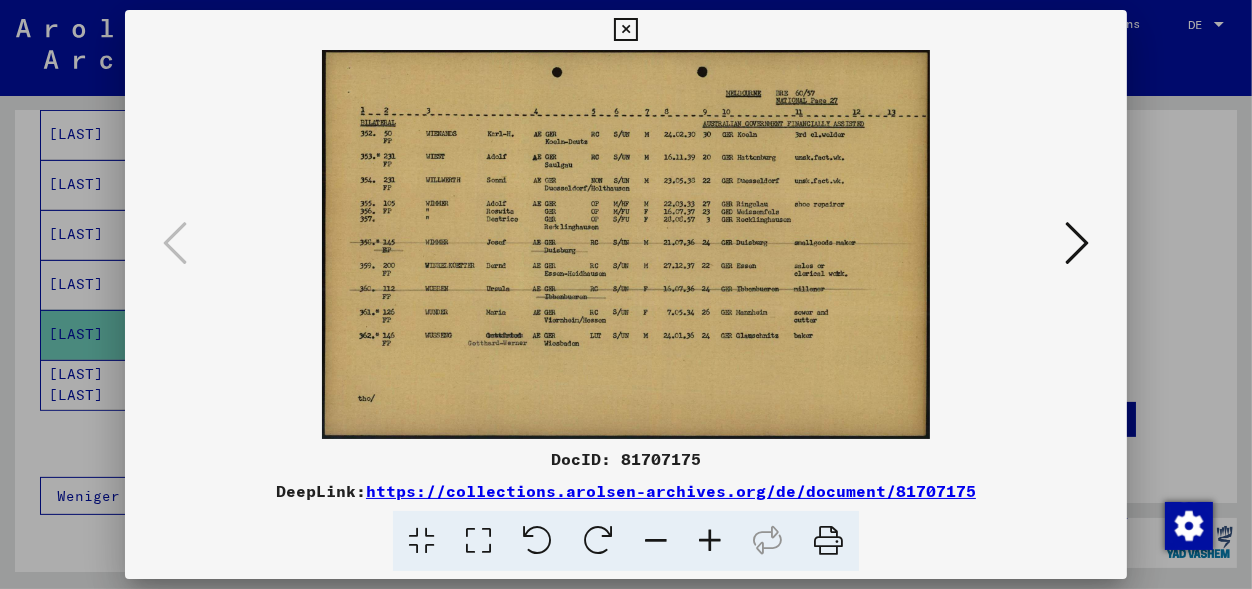 click at bounding box center (710, 541) 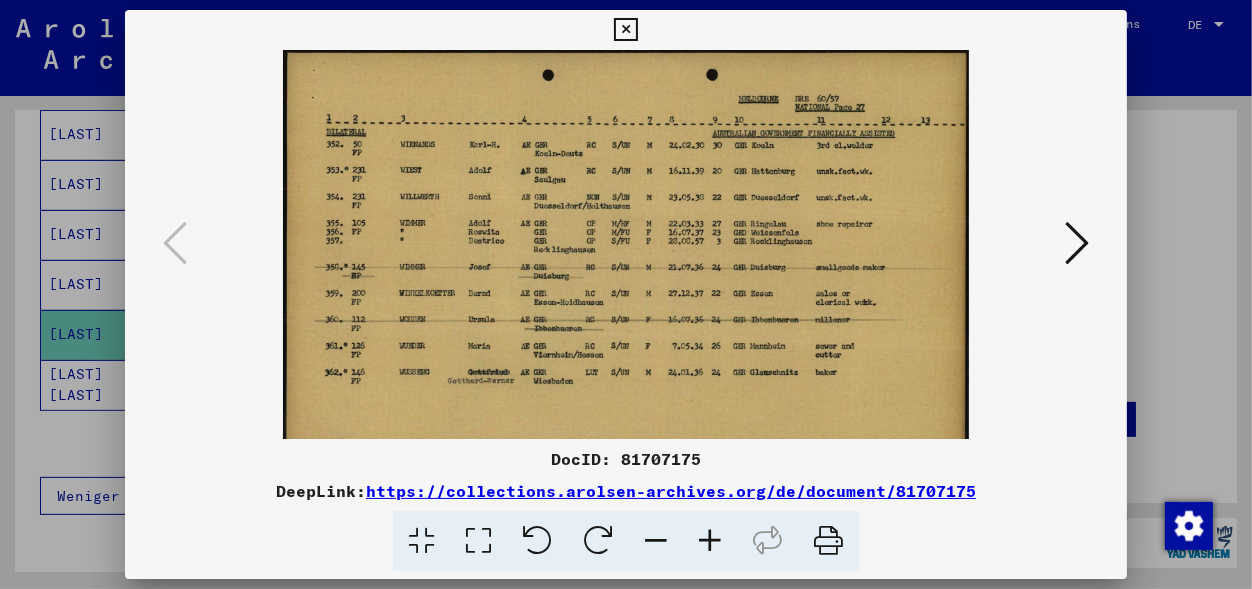 click at bounding box center (710, 541) 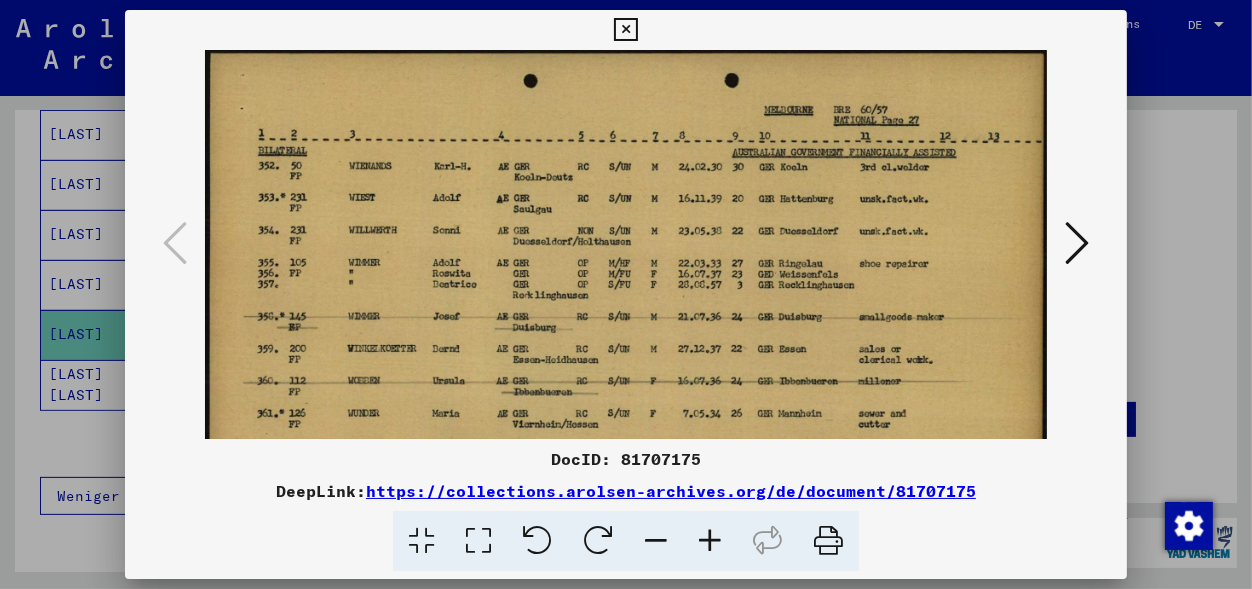 click at bounding box center [710, 541] 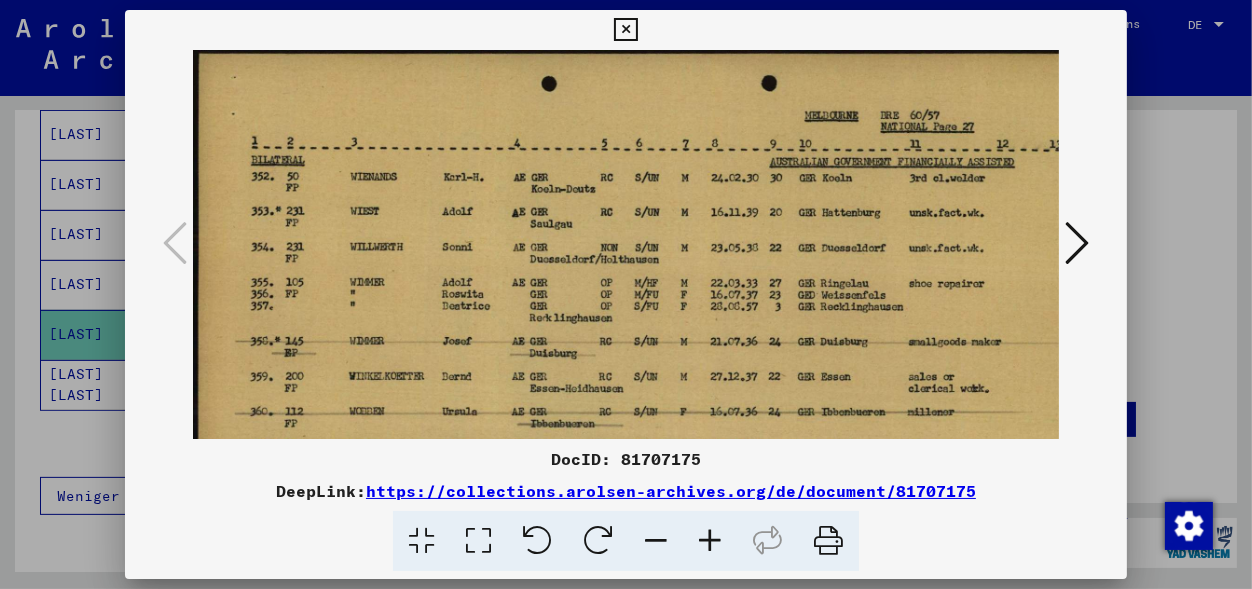 click at bounding box center (710, 541) 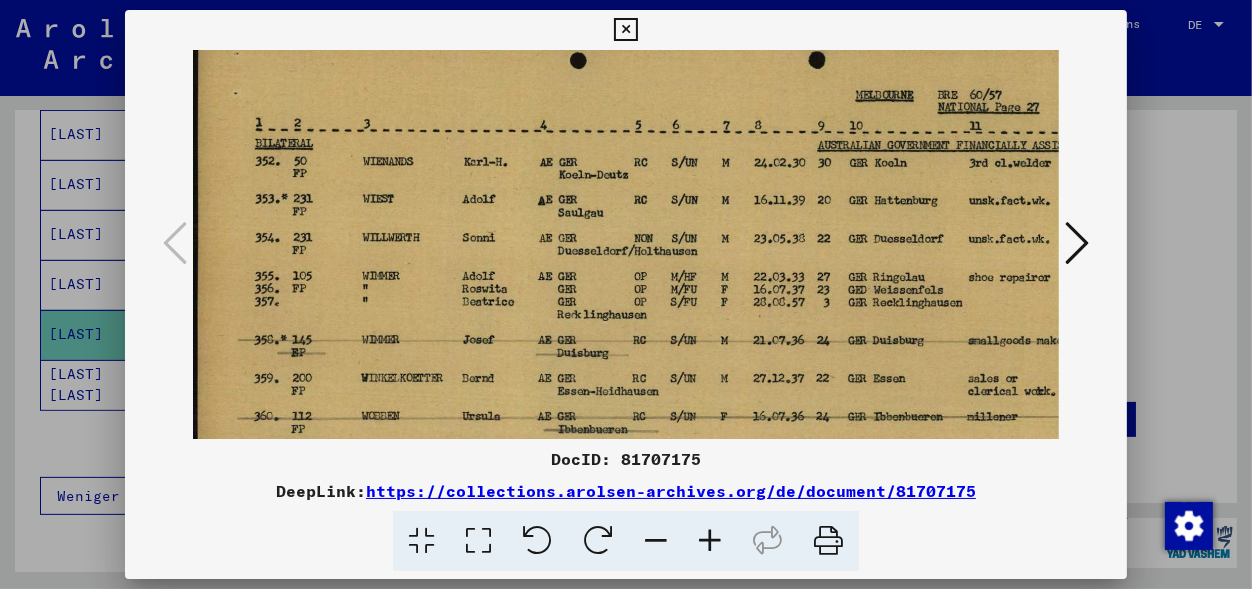 scroll, scrollTop: 68, scrollLeft: 1, axis: both 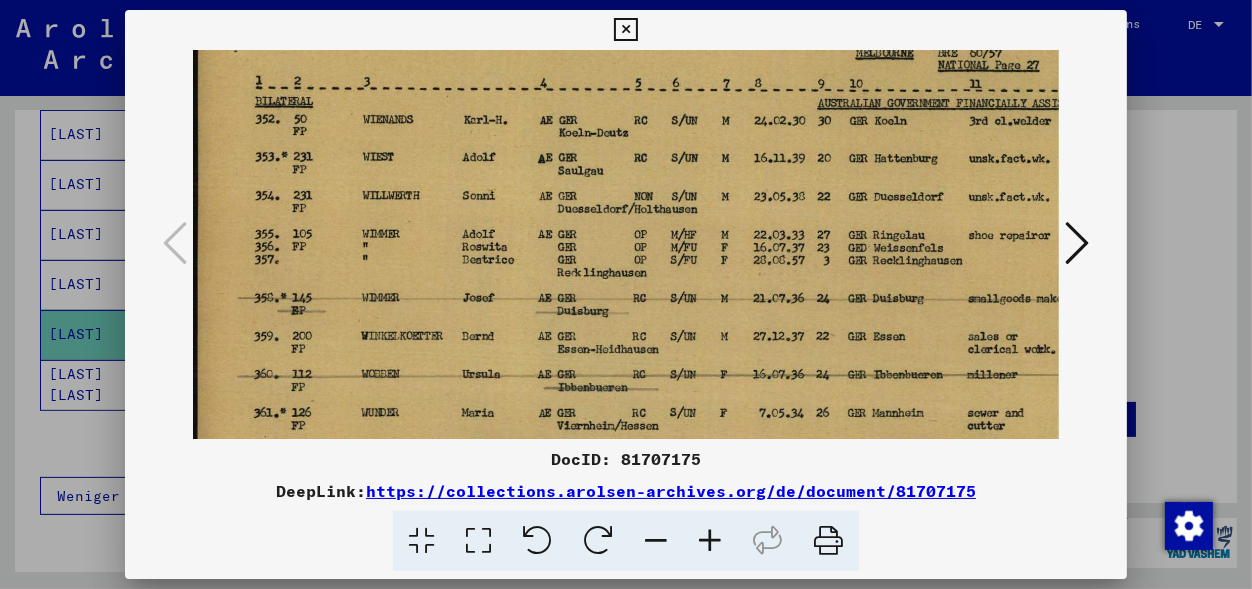drag, startPoint x: 456, startPoint y: 373, endPoint x: 456, endPoint y: 312, distance: 61 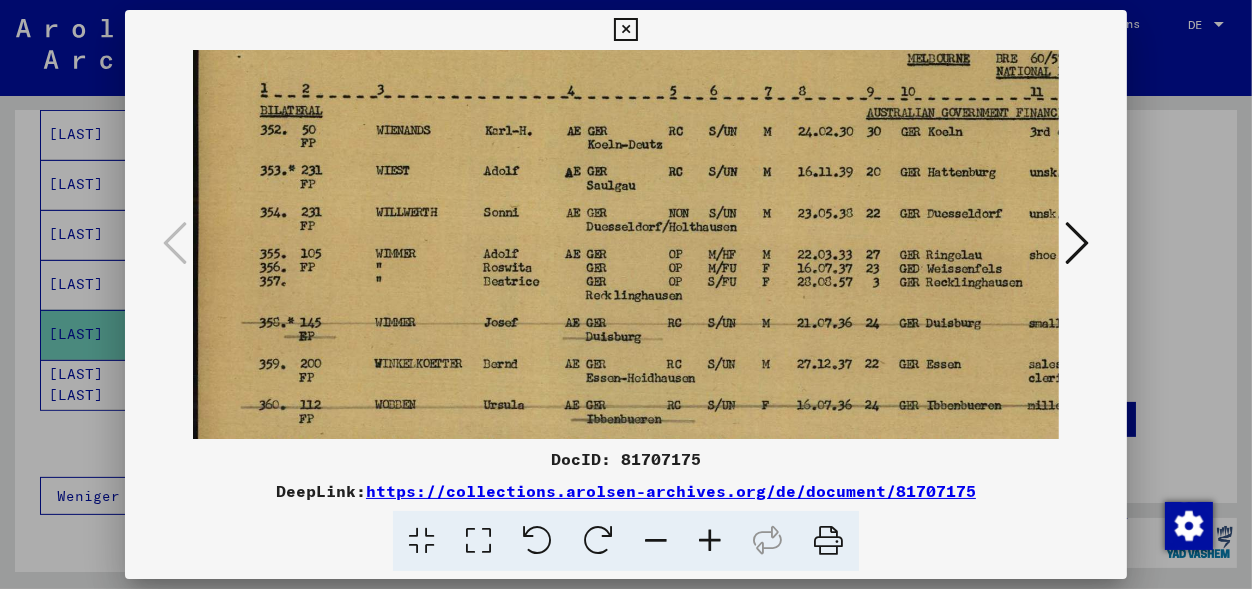 click at bounding box center (710, 541) 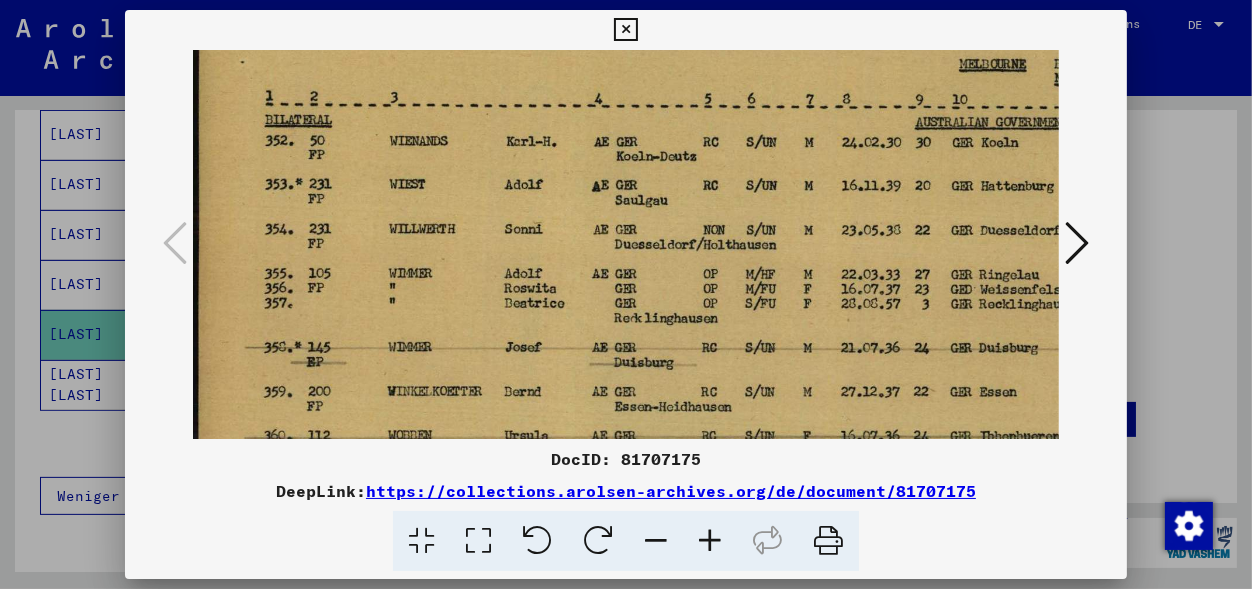 click at bounding box center (710, 541) 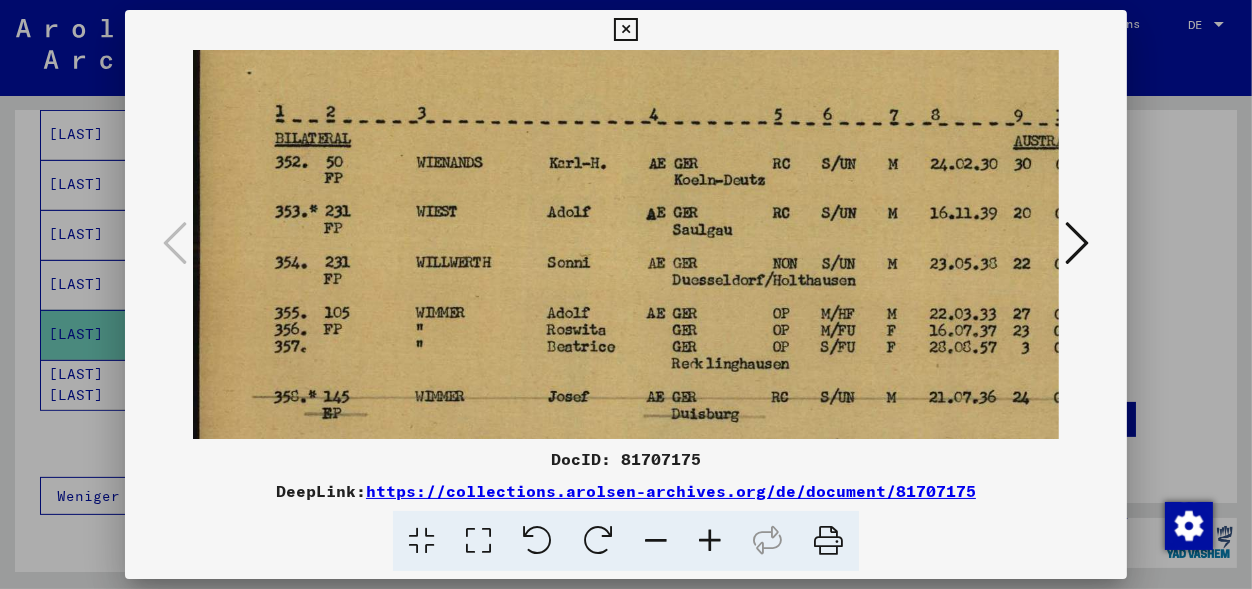 drag, startPoint x: 707, startPoint y: 545, endPoint x: 710, endPoint y: 506, distance: 39.115215 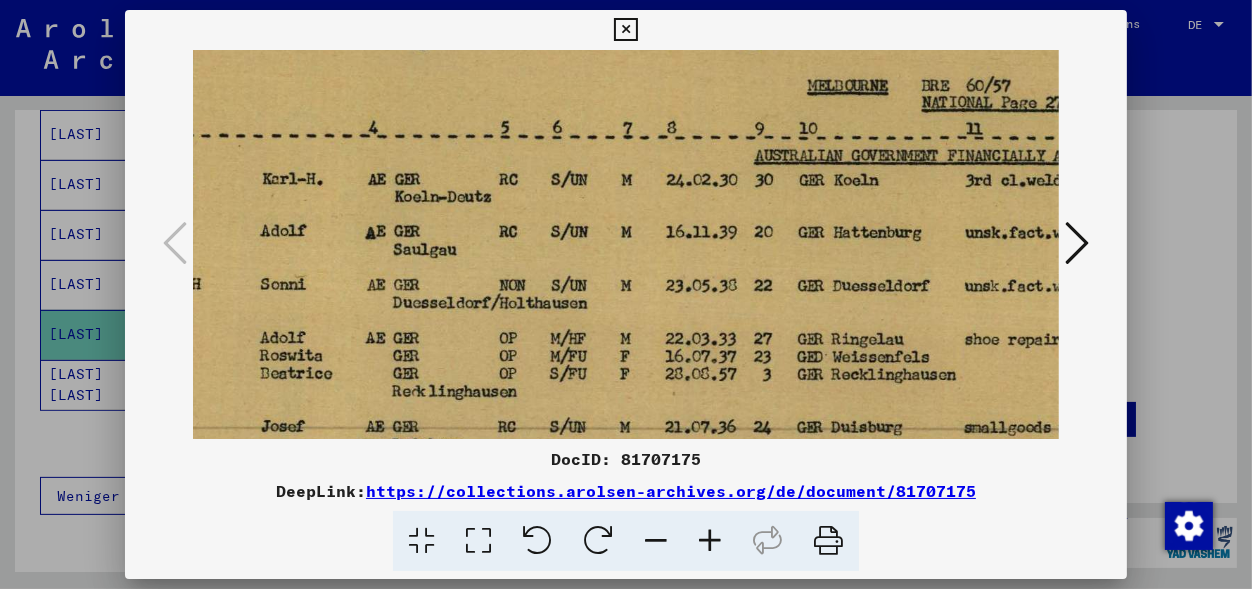 drag, startPoint x: 809, startPoint y: 252, endPoint x: 501, endPoint y: 257, distance: 308.0406 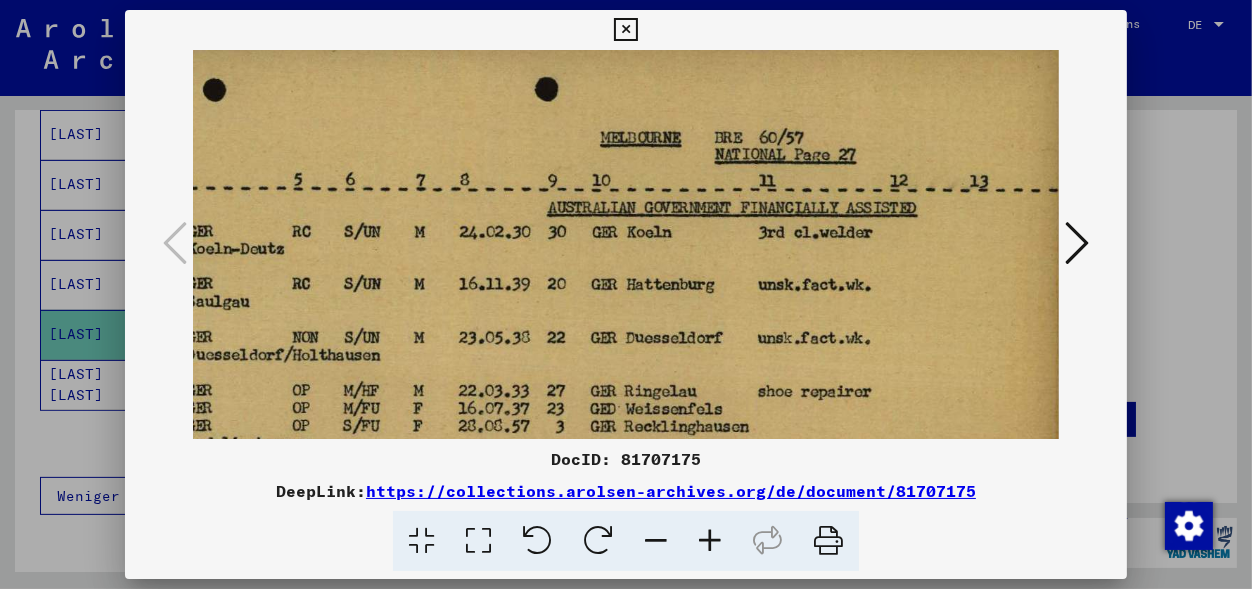 drag, startPoint x: 755, startPoint y: 236, endPoint x: 479, endPoint y: 292, distance: 281.62387 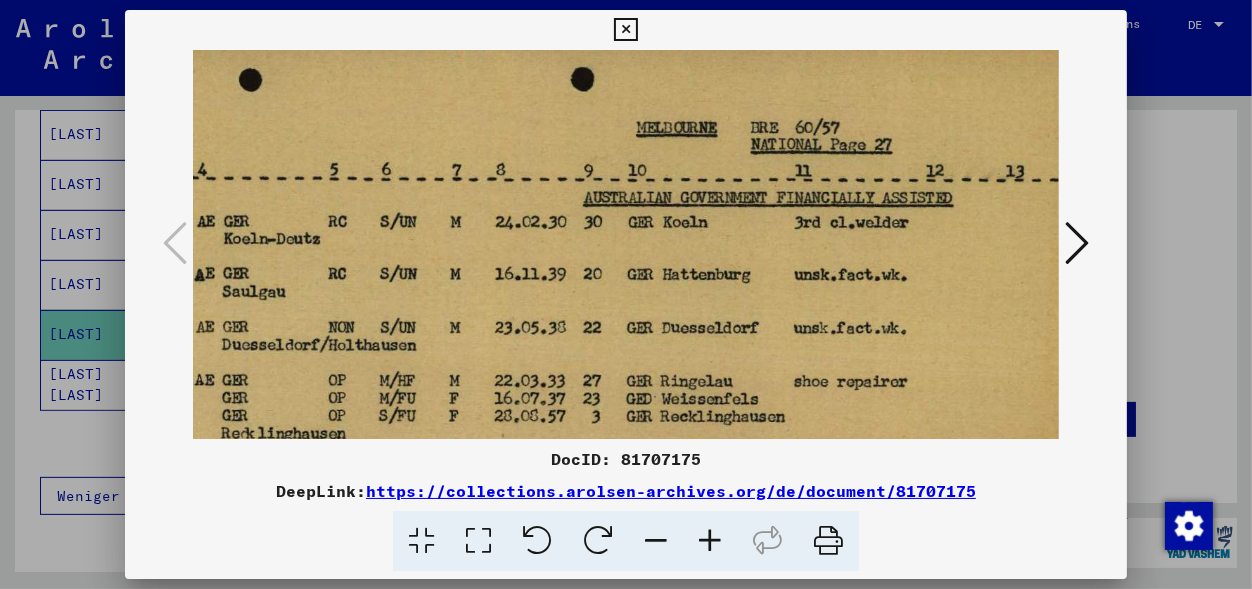 scroll, scrollTop: 22, scrollLeft: 479, axis: both 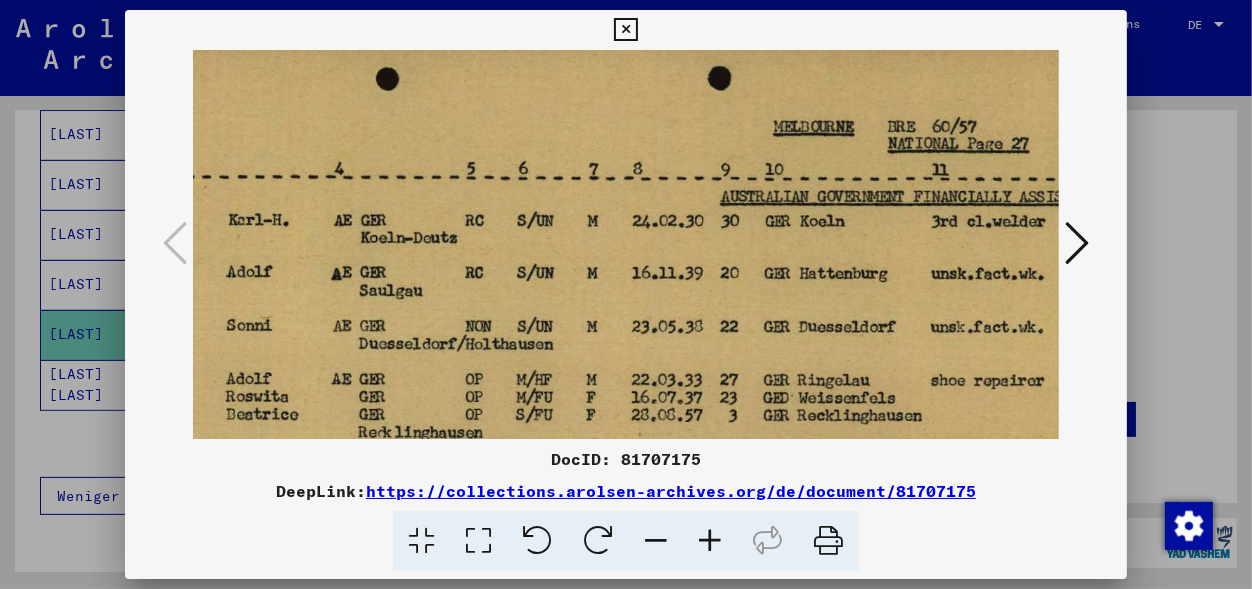 drag, startPoint x: 608, startPoint y: 240, endPoint x: 777, endPoint y: 229, distance: 169.3576 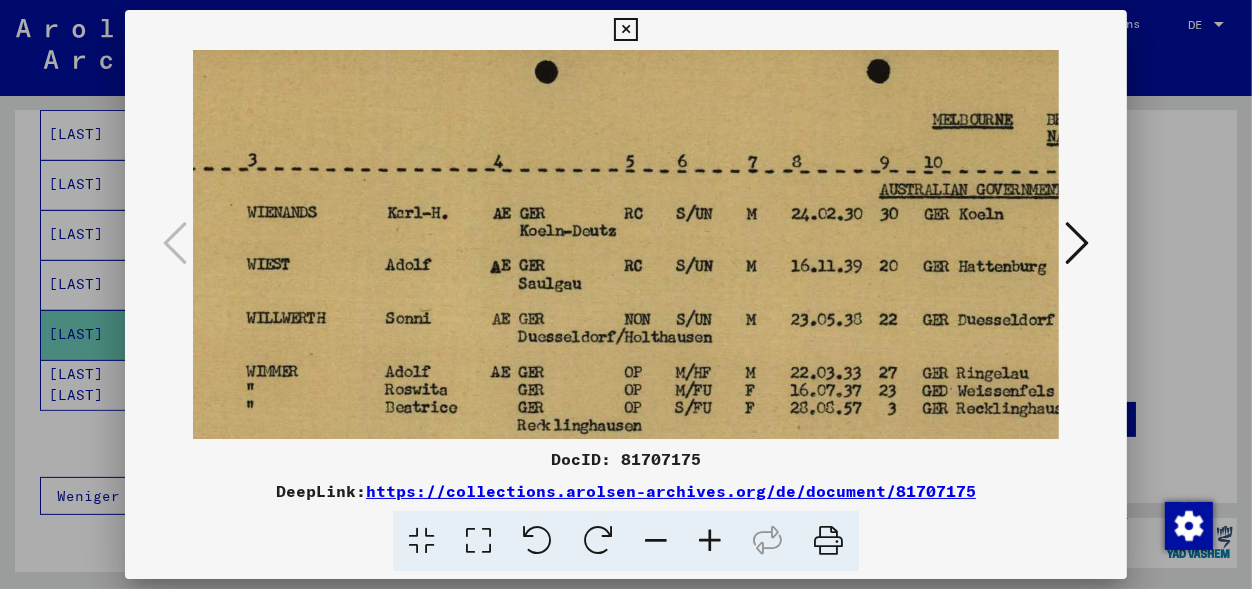 drag, startPoint x: 482, startPoint y: 284, endPoint x: 643, endPoint y: 276, distance: 161.19864 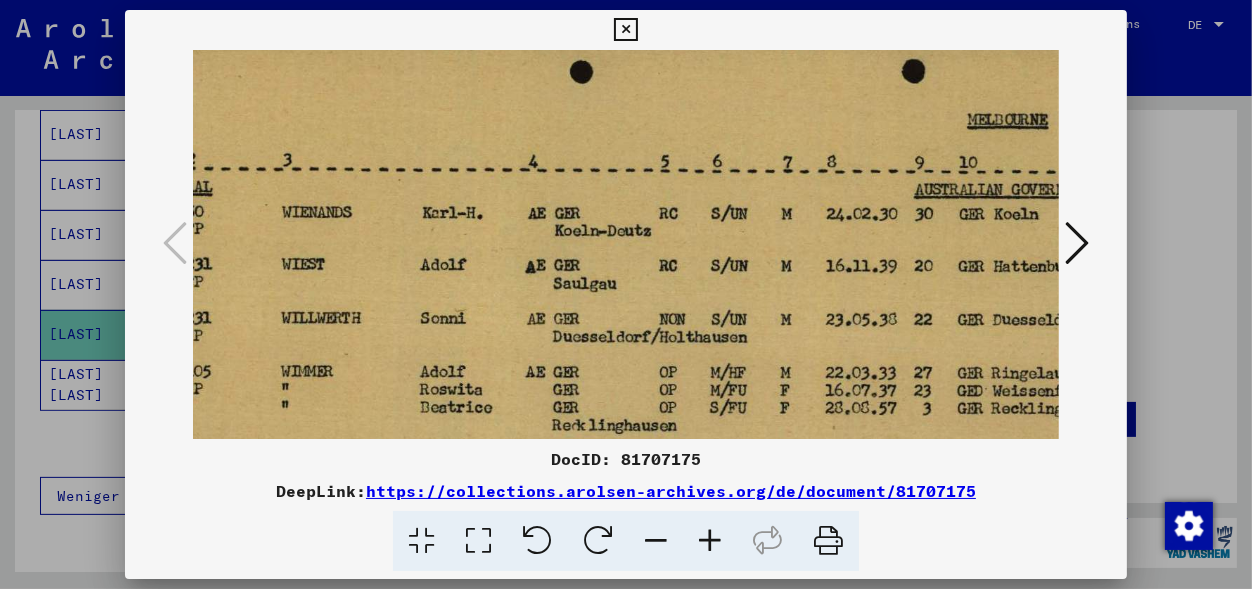 scroll, scrollTop: 32, scrollLeft: 65, axis: both 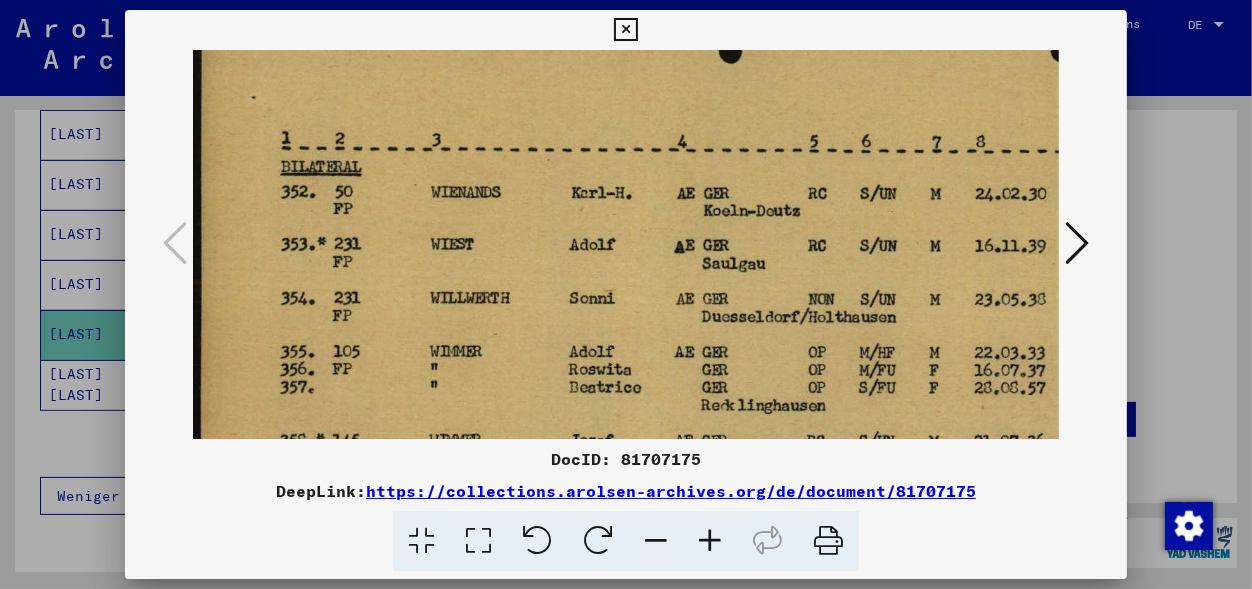 drag, startPoint x: 435, startPoint y: 292, endPoint x: 653, endPoint y: 272, distance: 218.91551 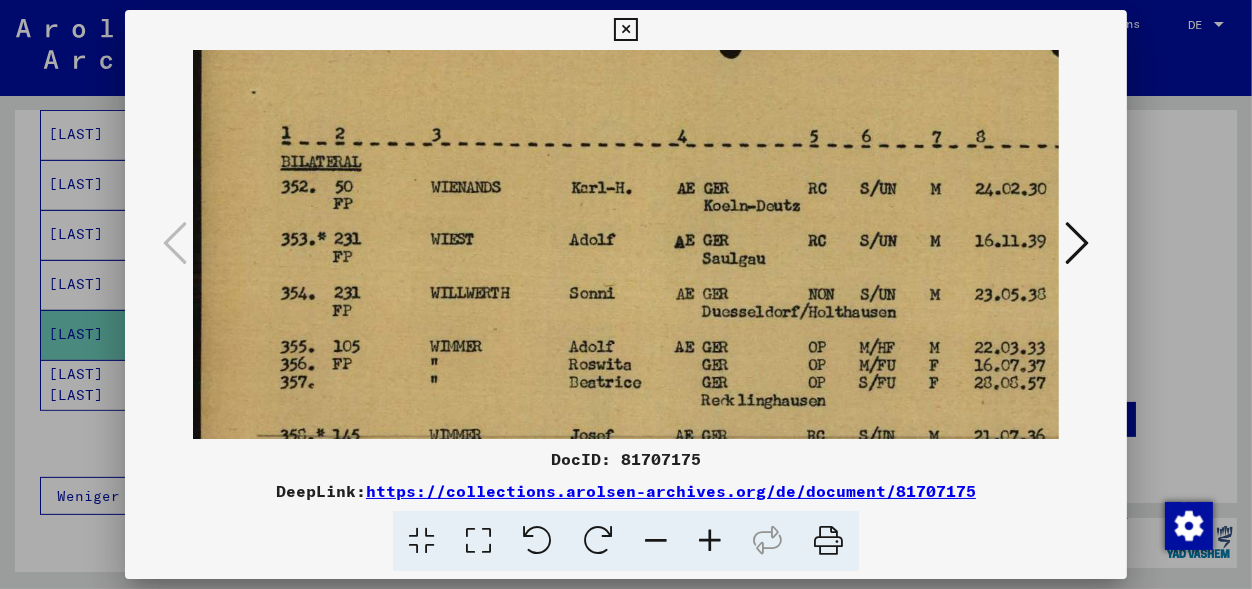 scroll, scrollTop: 58, scrollLeft: 0, axis: vertical 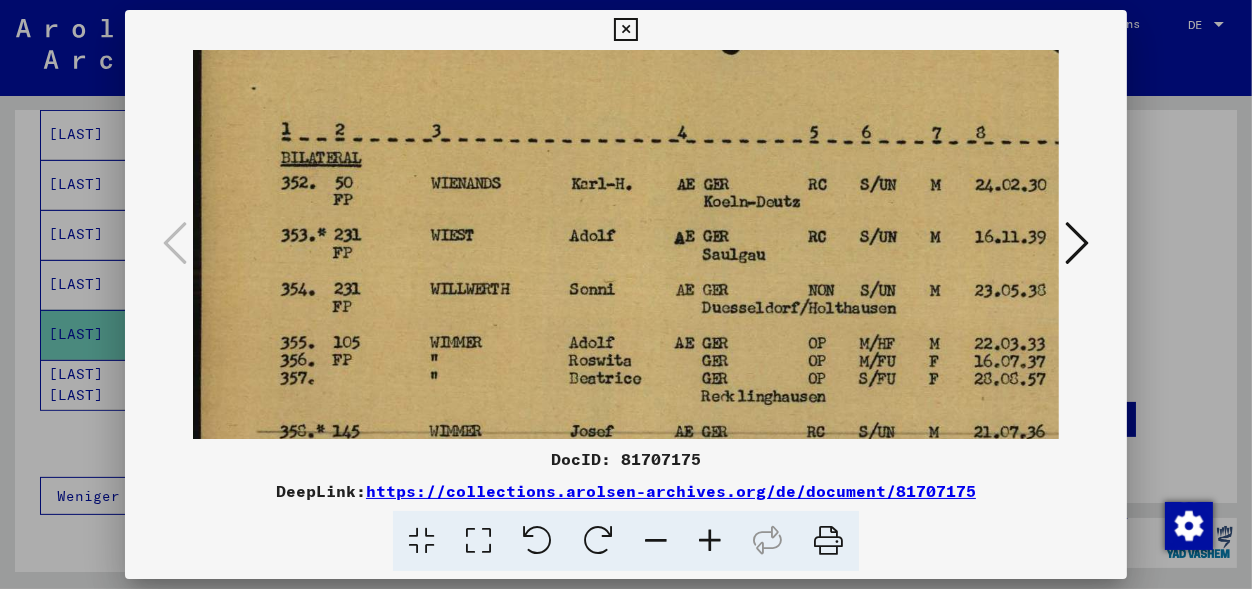 drag, startPoint x: 479, startPoint y: 262, endPoint x: 512, endPoint y: 253, distance: 34.20526 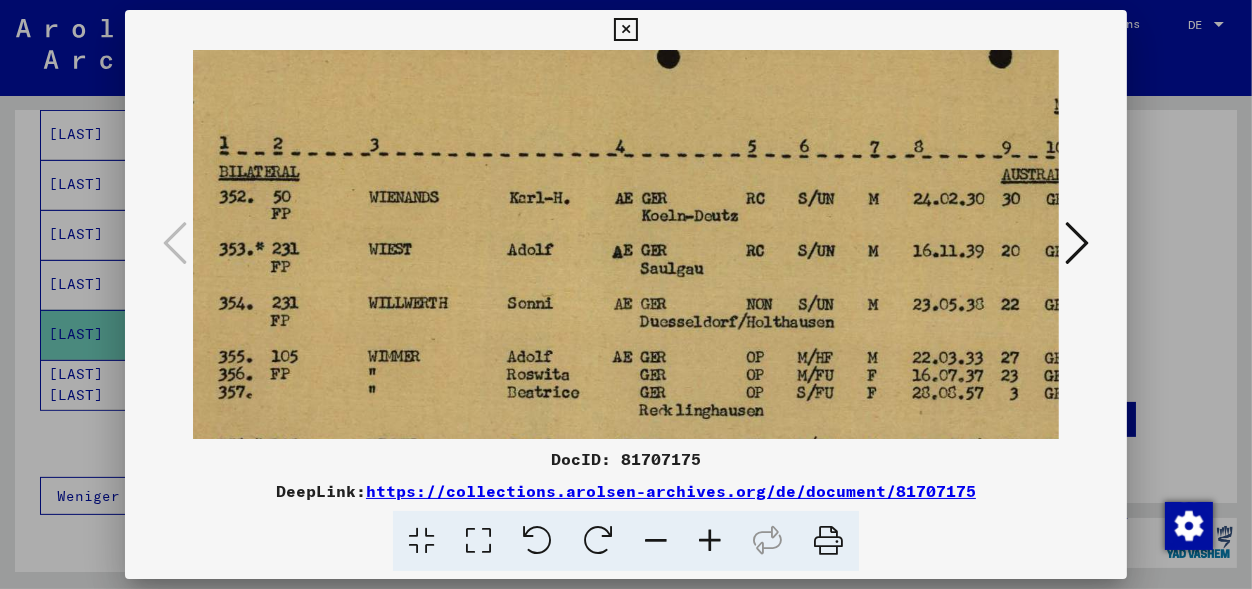 scroll, scrollTop: 46, scrollLeft: 30, axis: both 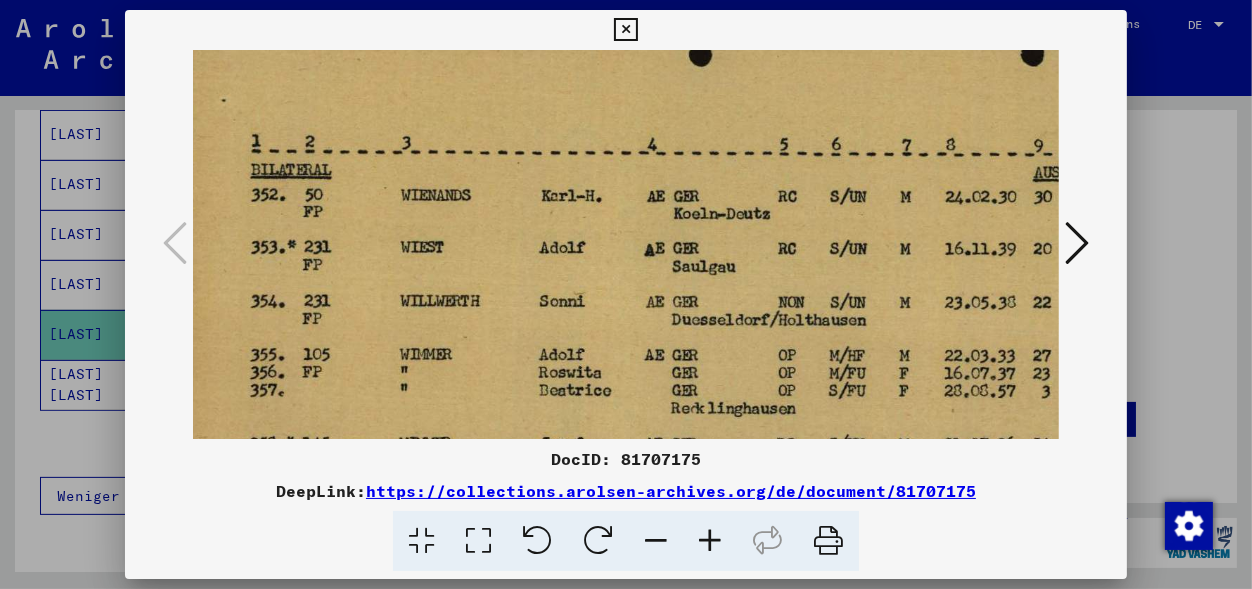 drag, startPoint x: 724, startPoint y: 244, endPoint x: 695, endPoint y: 256, distance: 31.38471 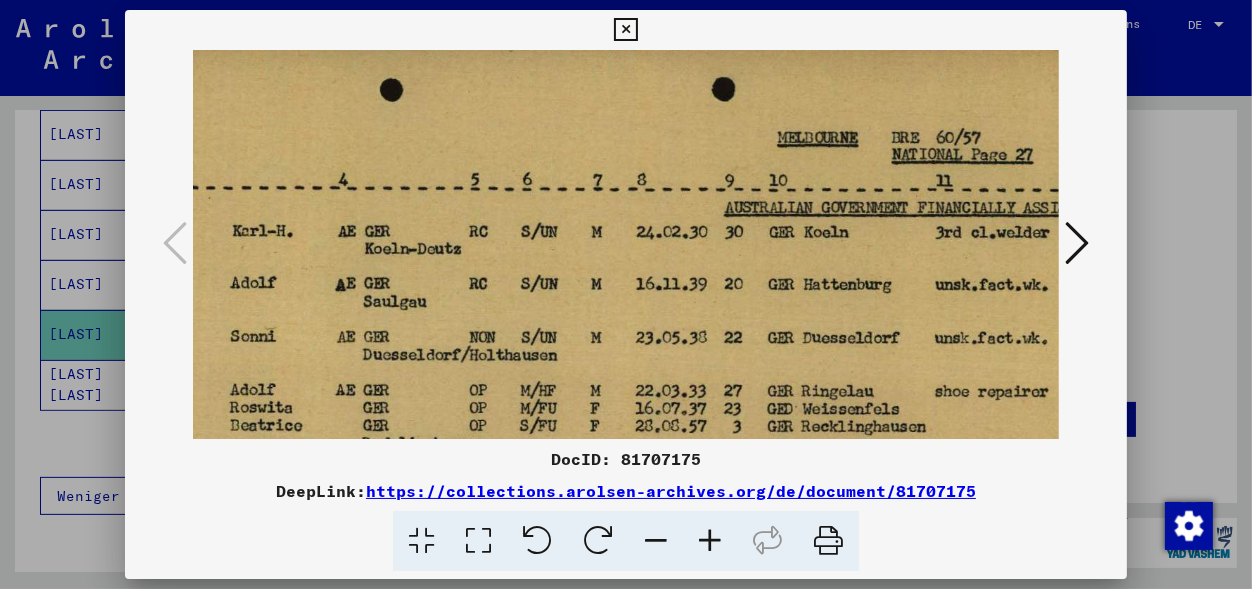 scroll, scrollTop: 11, scrollLeft: 367, axis: both 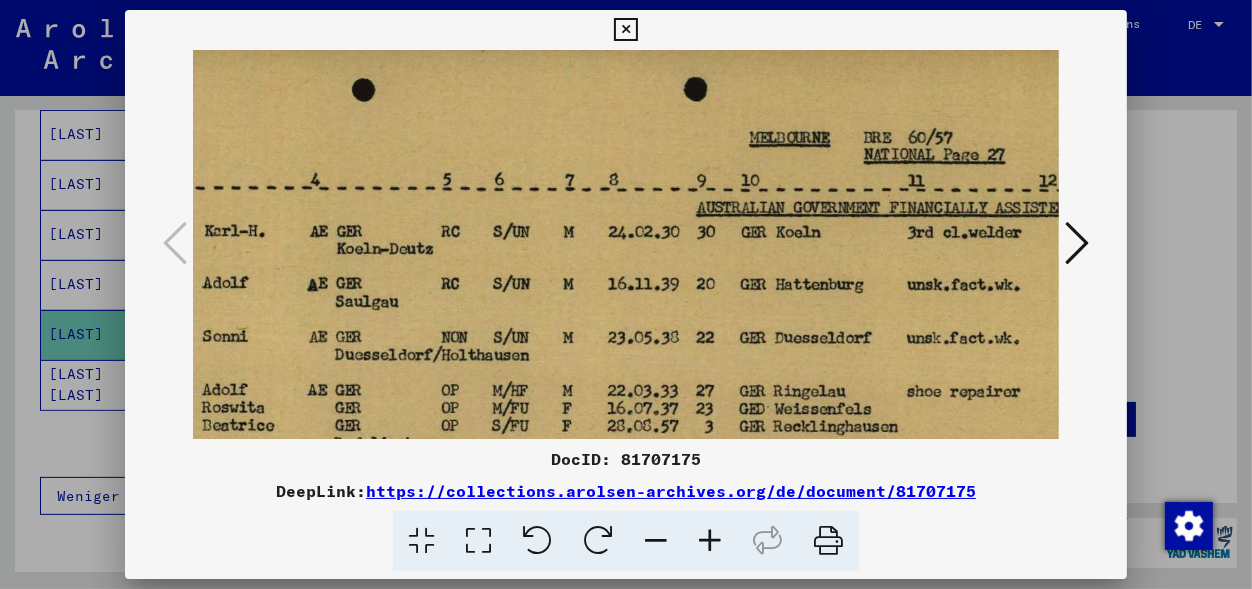 drag, startPoint x: 695, startPoint y: 256, endPoint x: 358, endPoint y: 291, distance: 338.81262 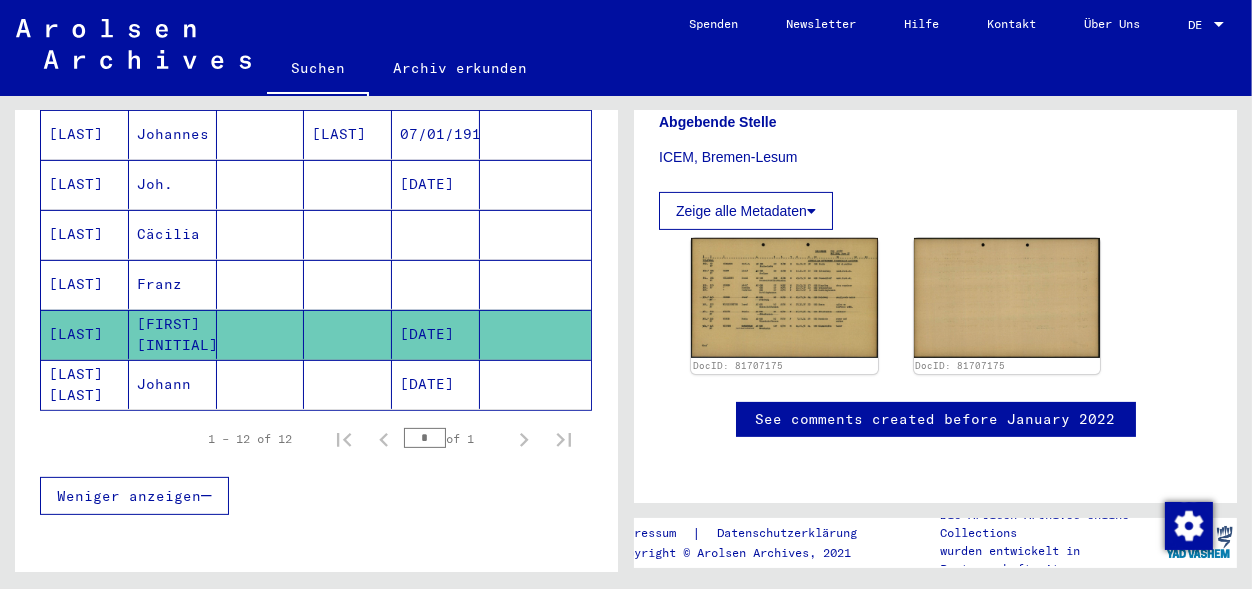 click 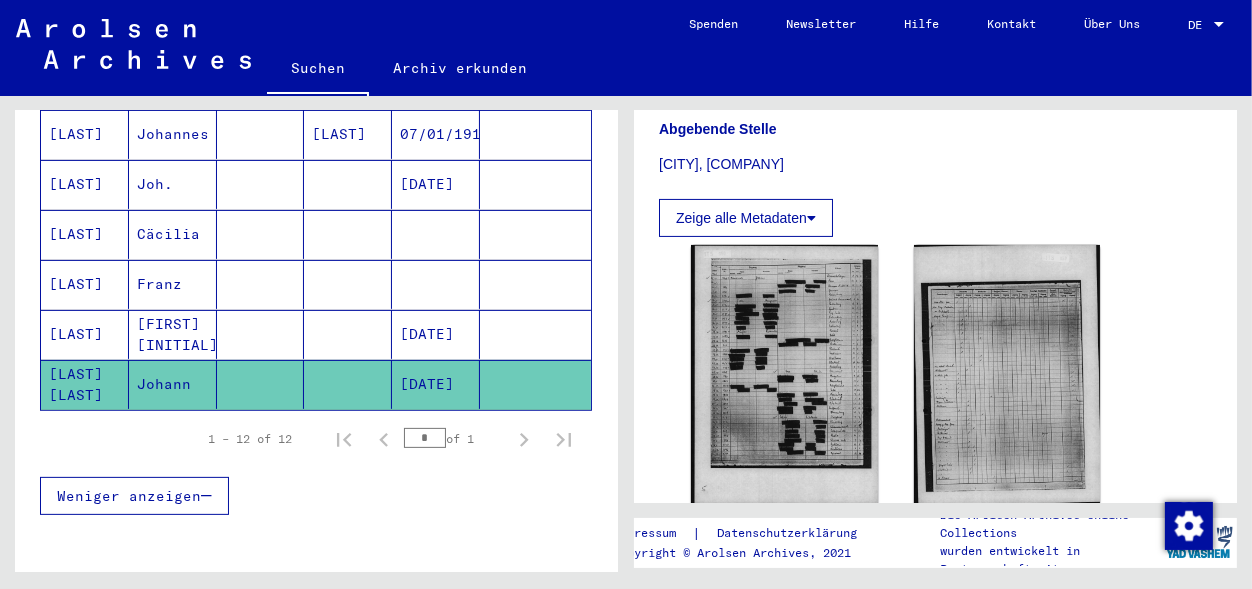 scroll, scrollTop: 523, scrollLeft: 0, axis: vertical 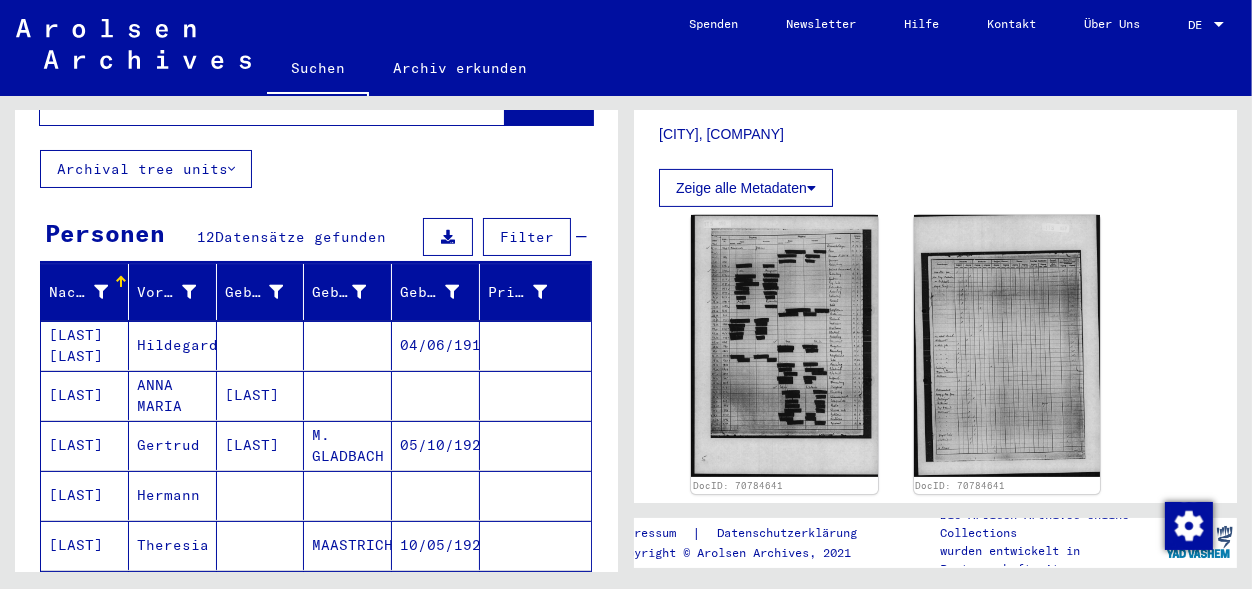 click on "Hildegard" at bounding box center [173, 395] 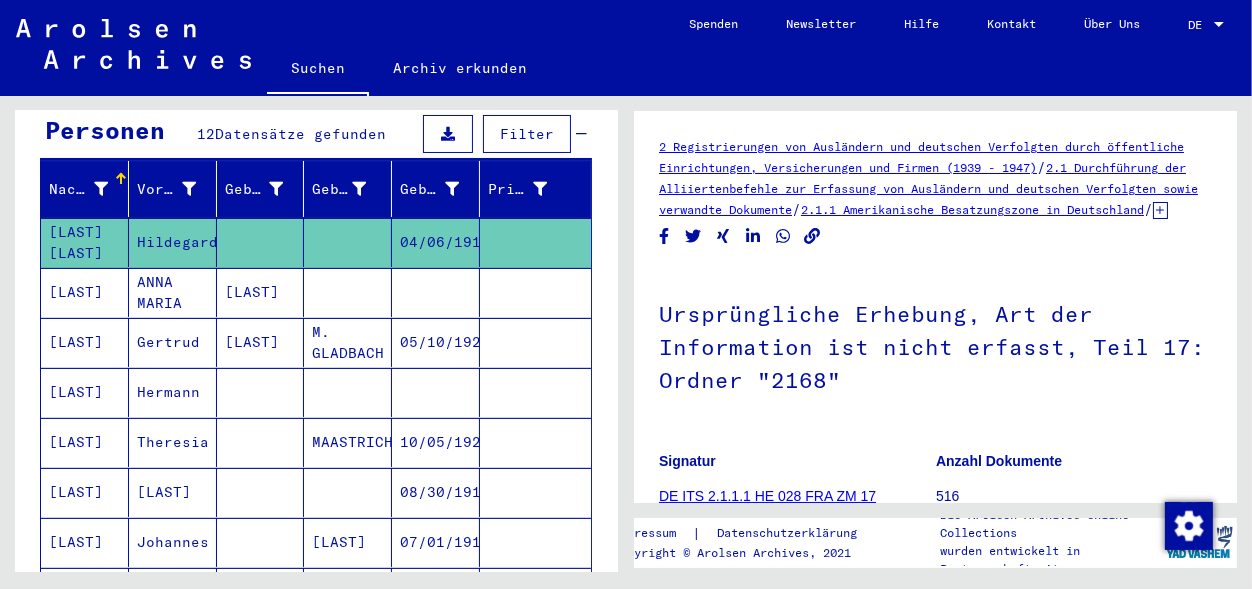 scroll, scrollTop: 209, scrollLeft: 0, axis: vertical 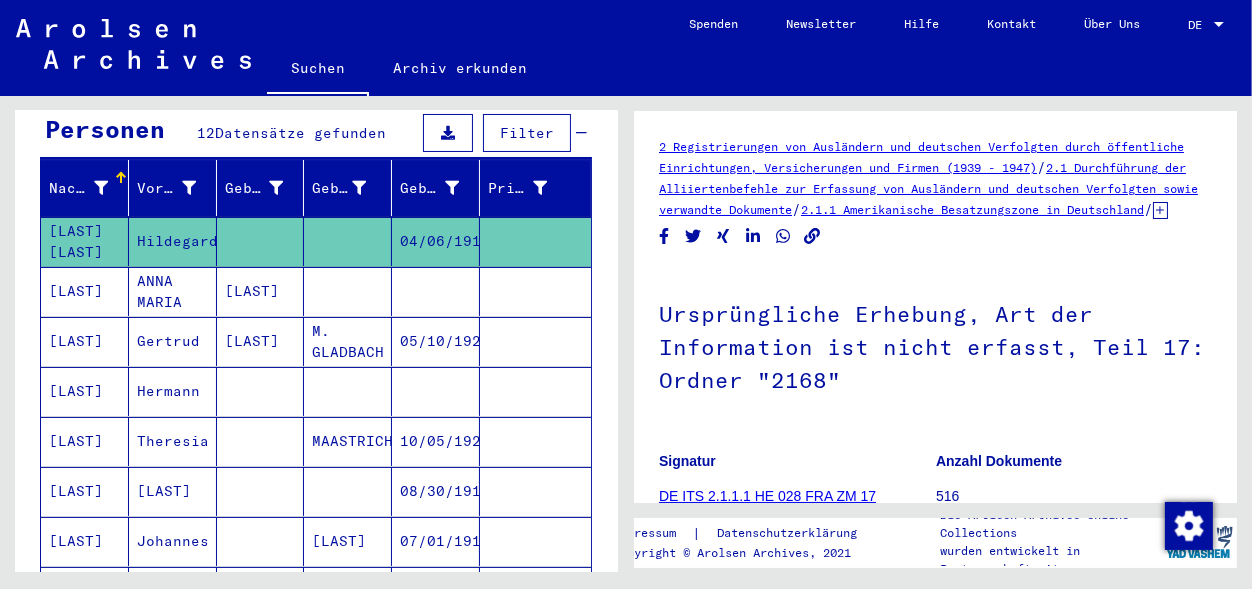click at bounding box center [436, 341] 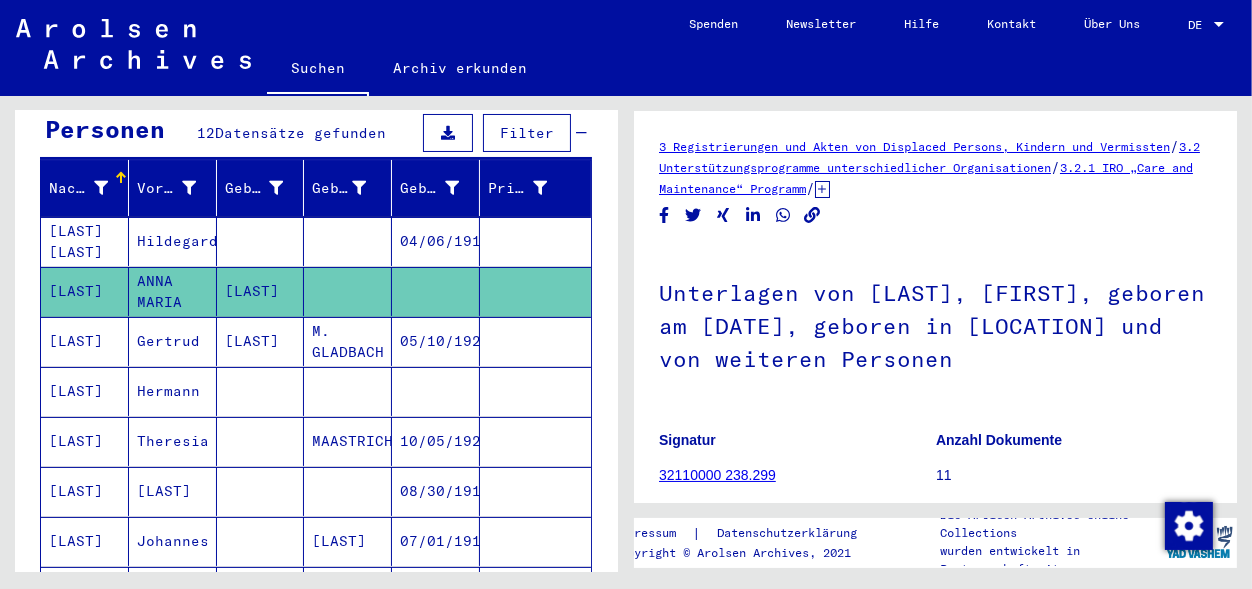 click on "05/10/1924" at bounding box center [436, 391] 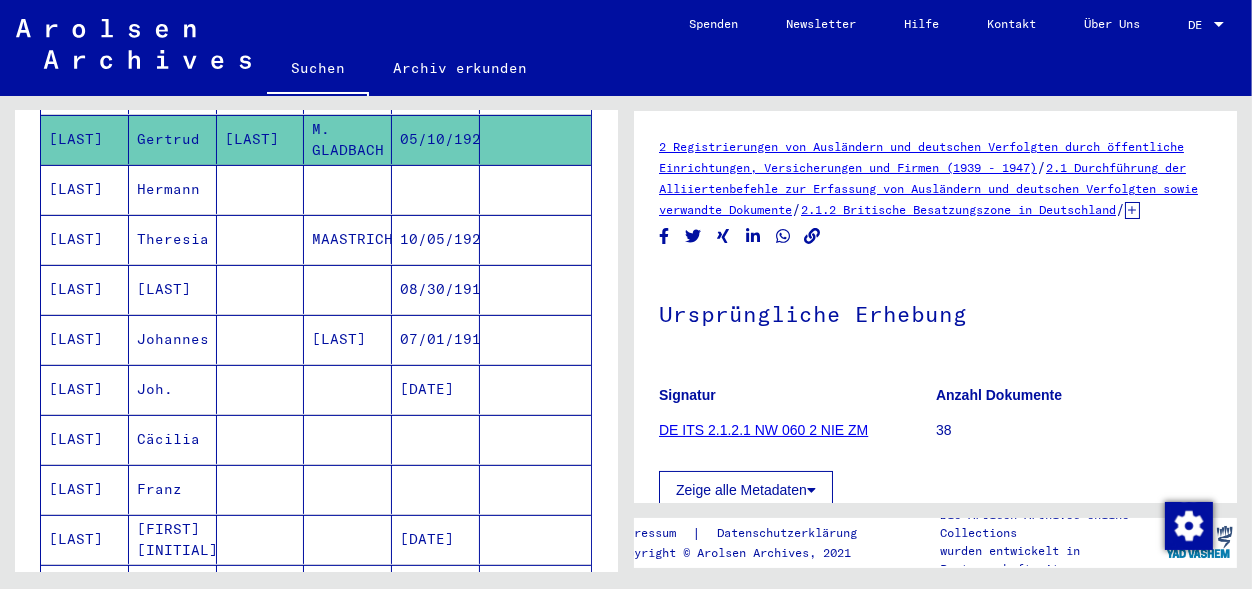 scroll, scrollTop: 418, scrollLeft: 0, axis: vertical 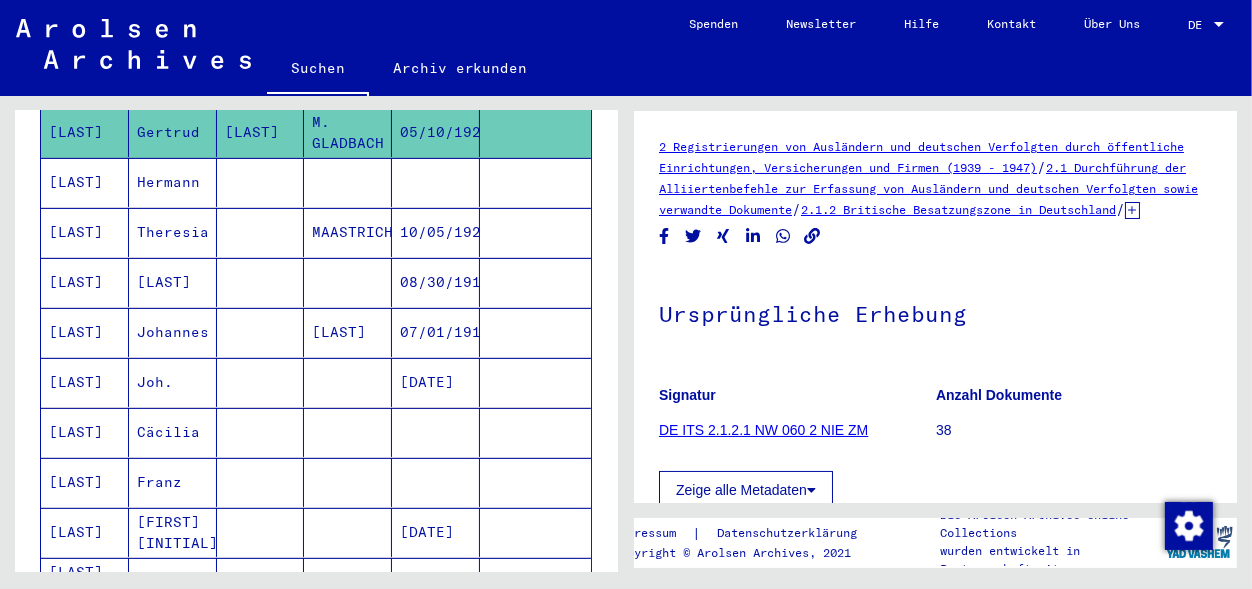 click at bounding box center (348, 232) 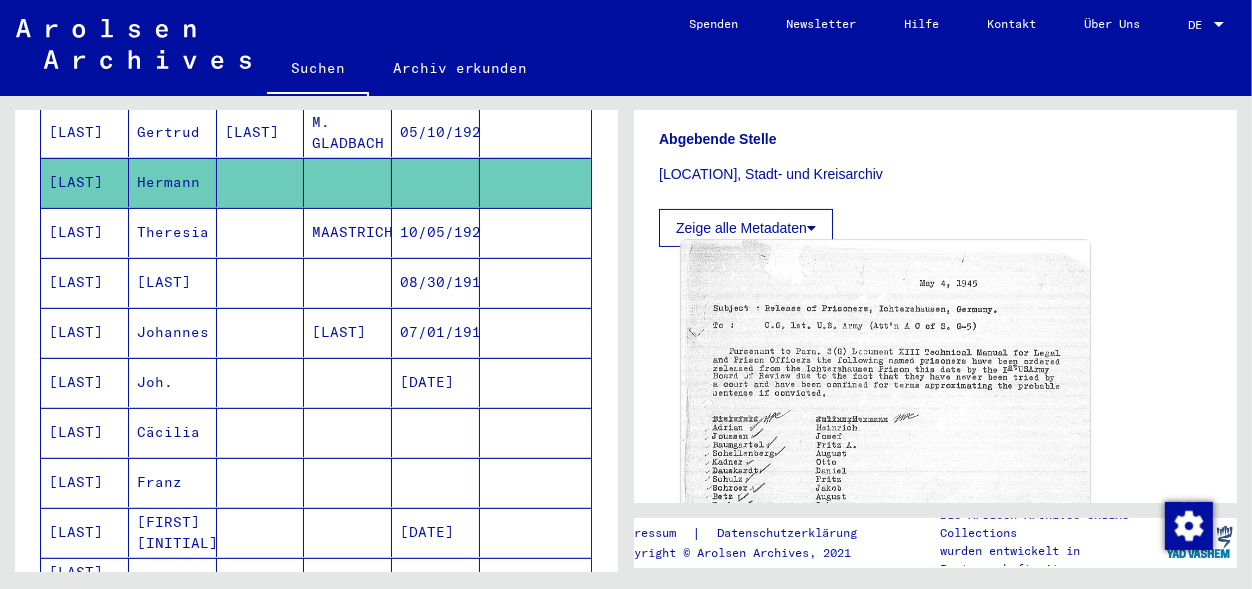 scroll, scrollTop: 523, scrollLeft: 0, axis: vertical 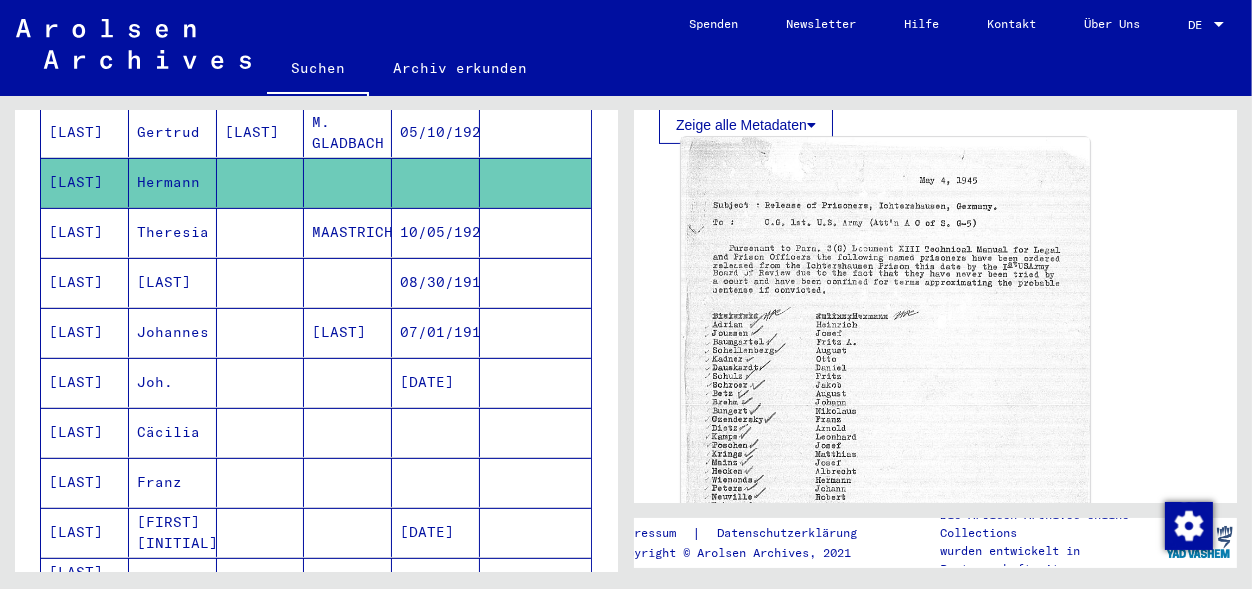 click 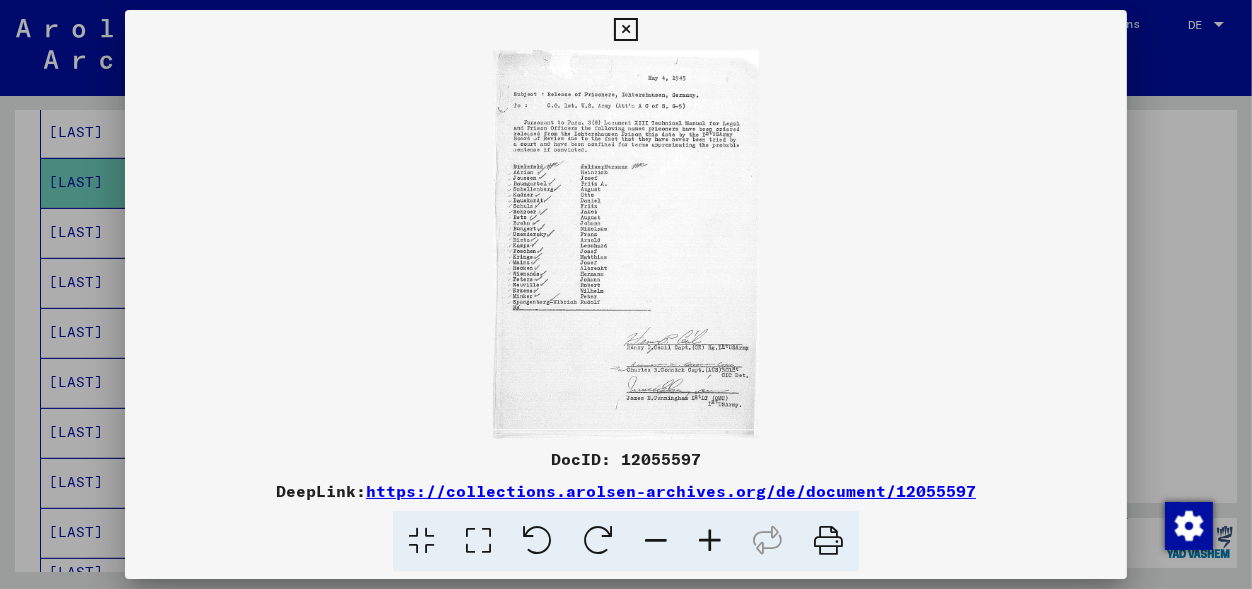click at bounding box center (710, 541) 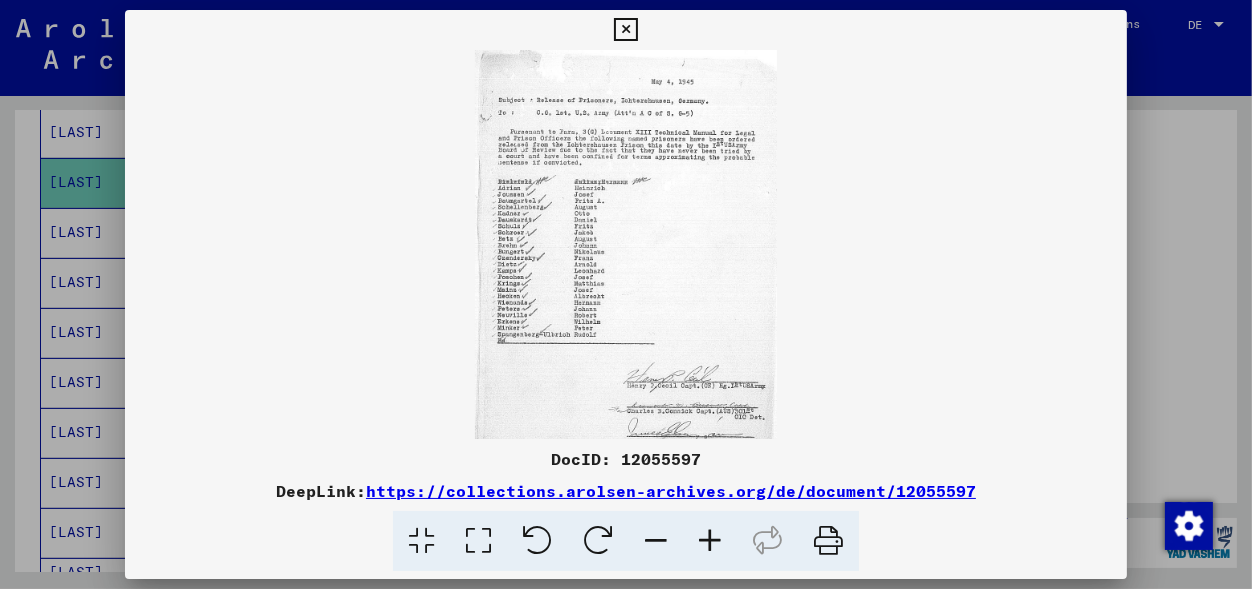 click at bounding box center [710, 541] 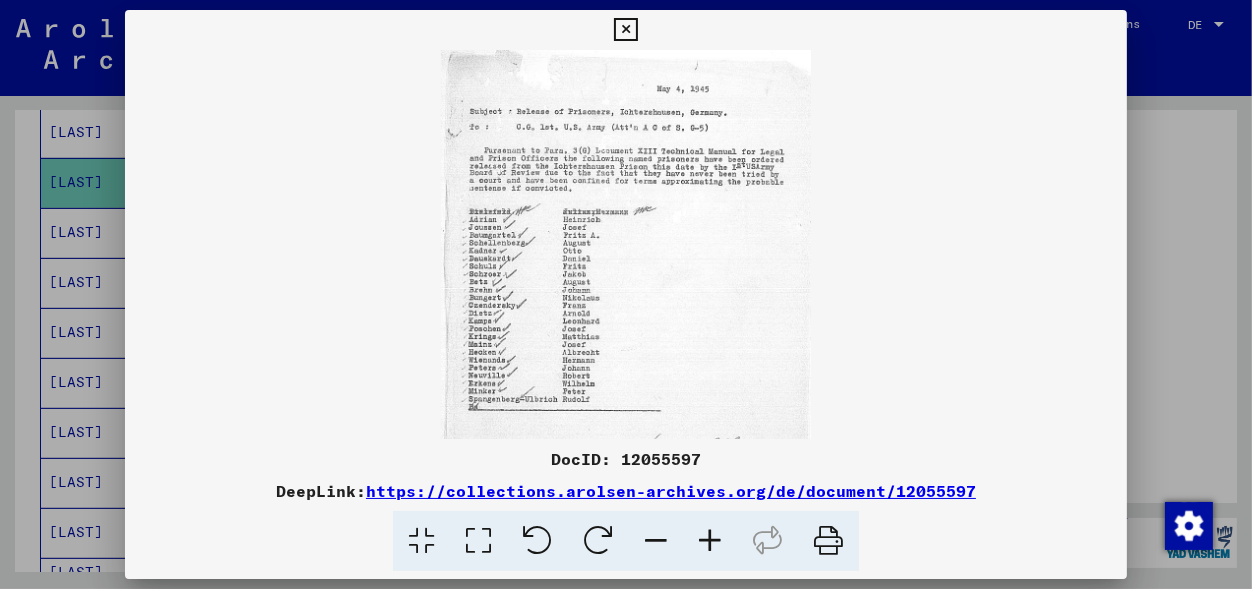 click at bounding box center [710, 541] 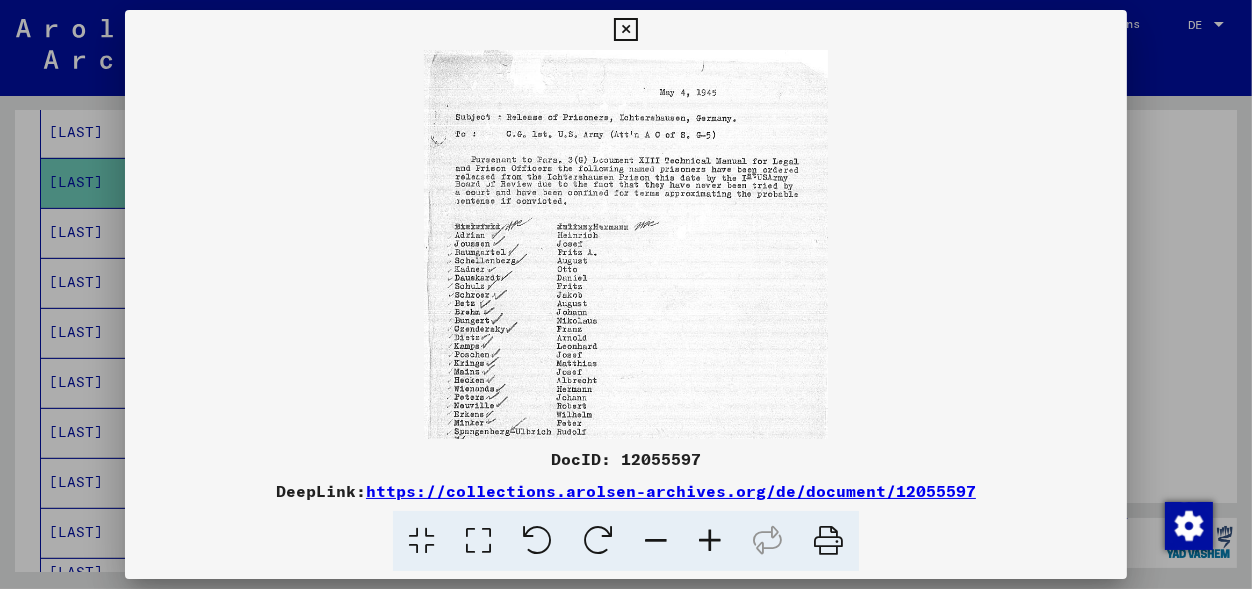 click at bounding box center (710, 541) 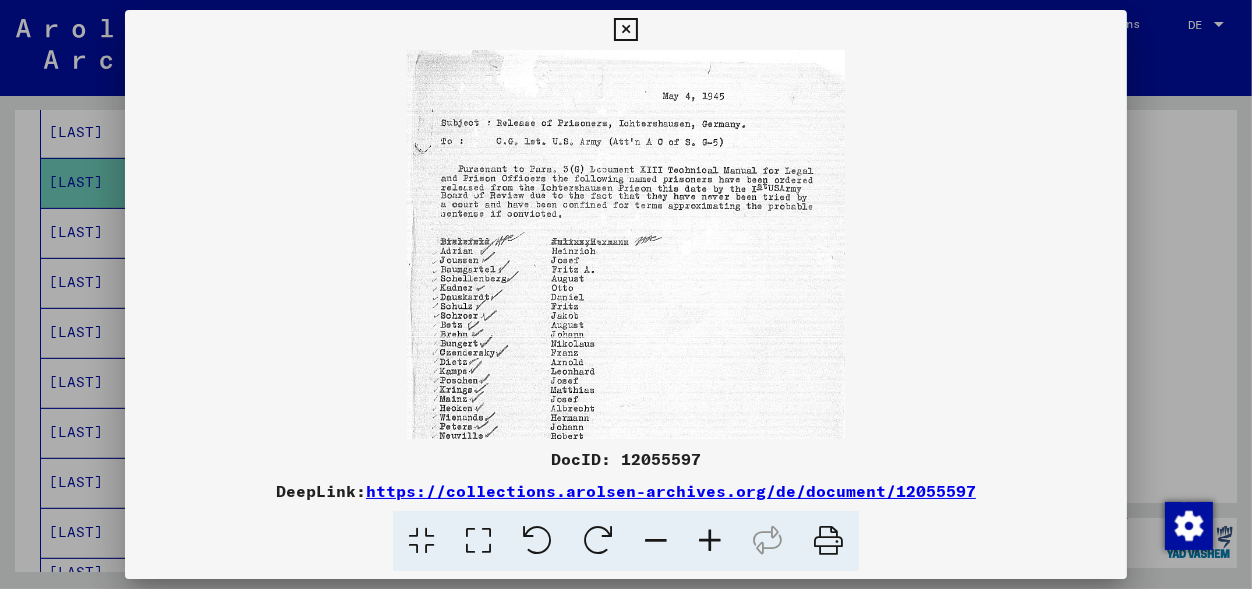 click at bounding box center [710, 541] 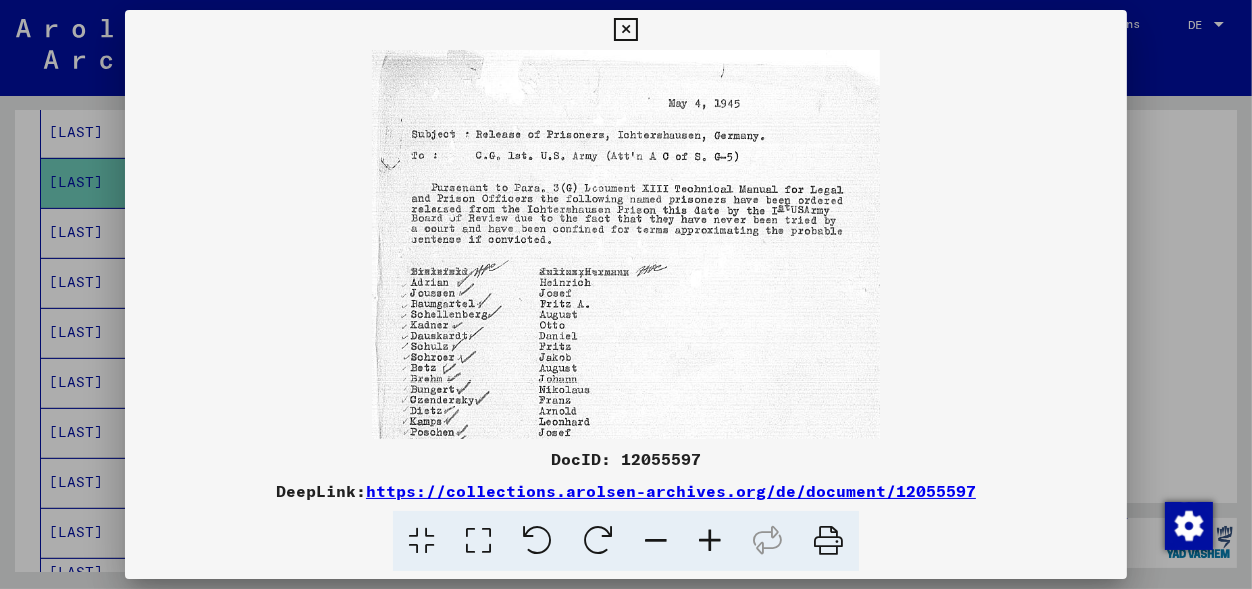 click at bounding box center [710, 541] 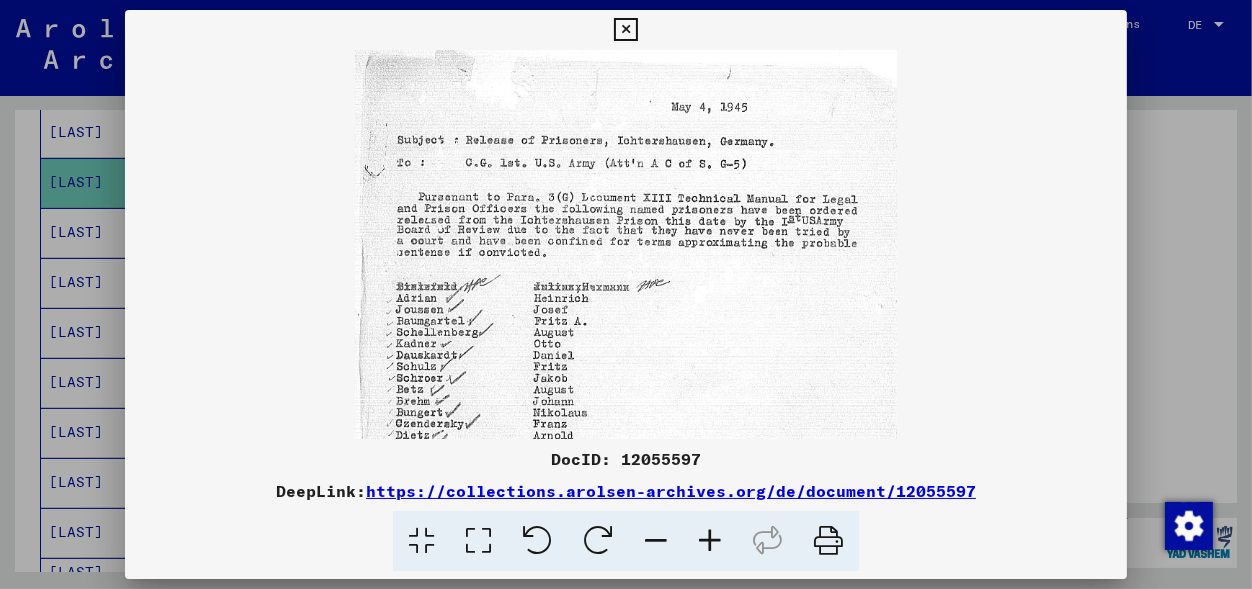 click at bounding box center [710, 541] 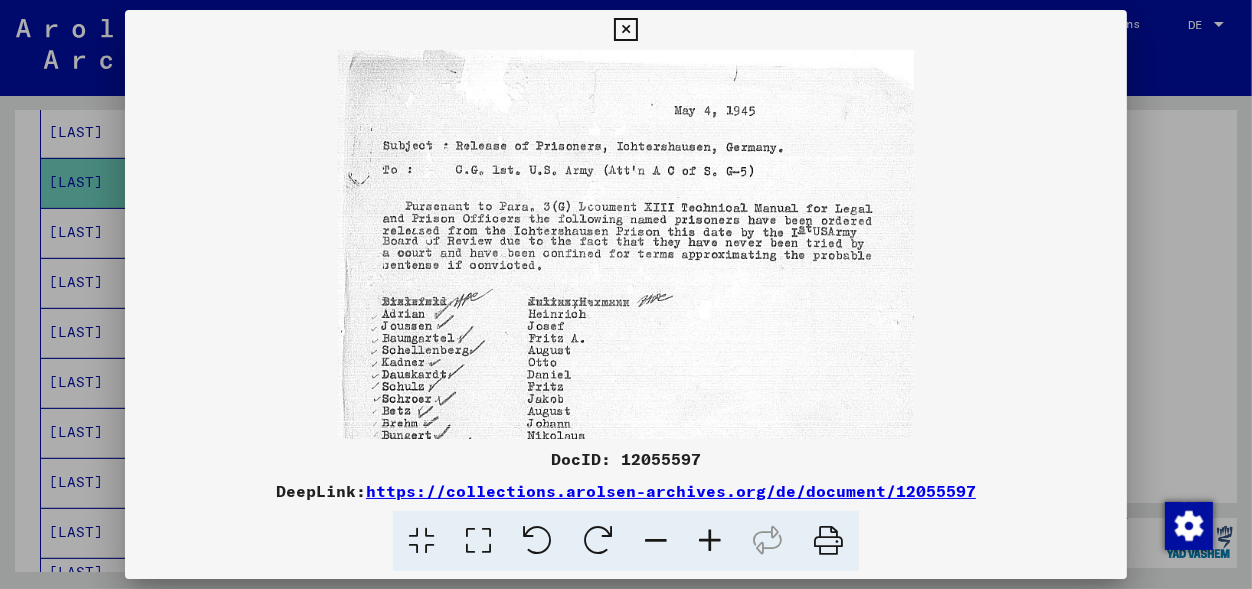 click at bounding box center (710, 541) 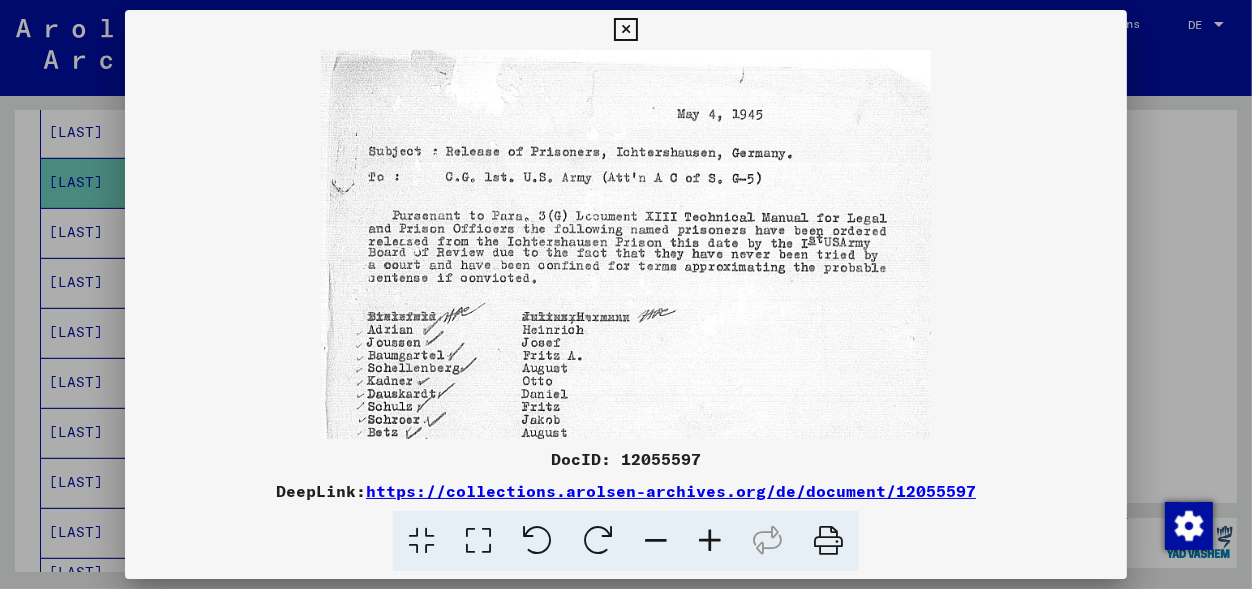 click at bounding box center [710, 541] 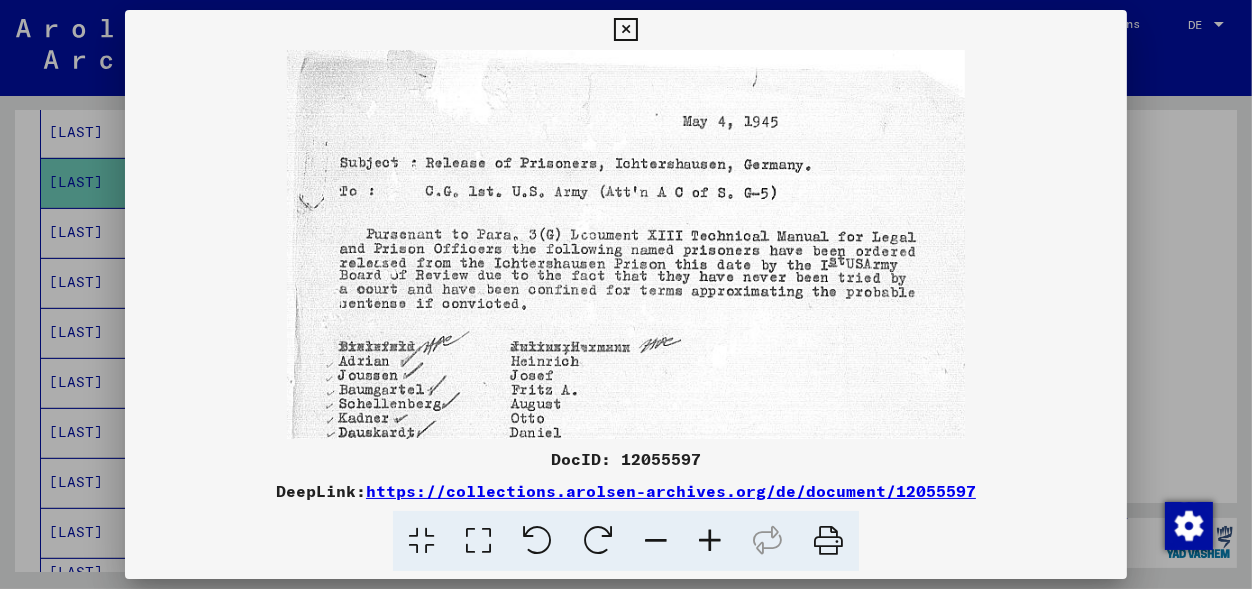 click at bounding box center (710, 541) 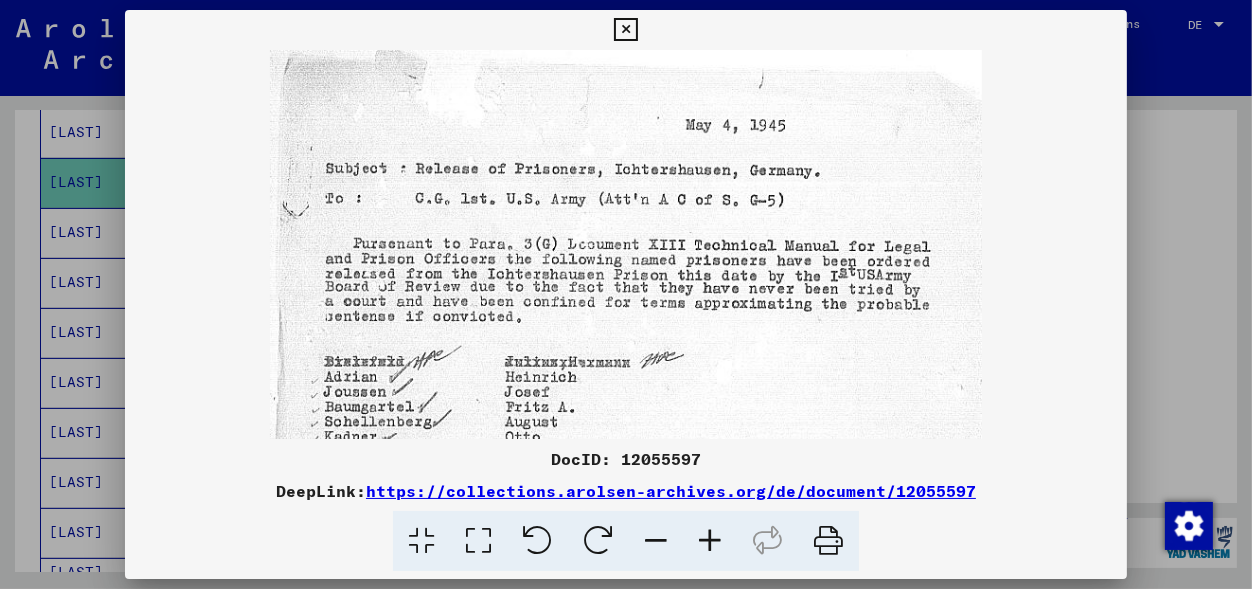 click at bounding box center [710, 541] 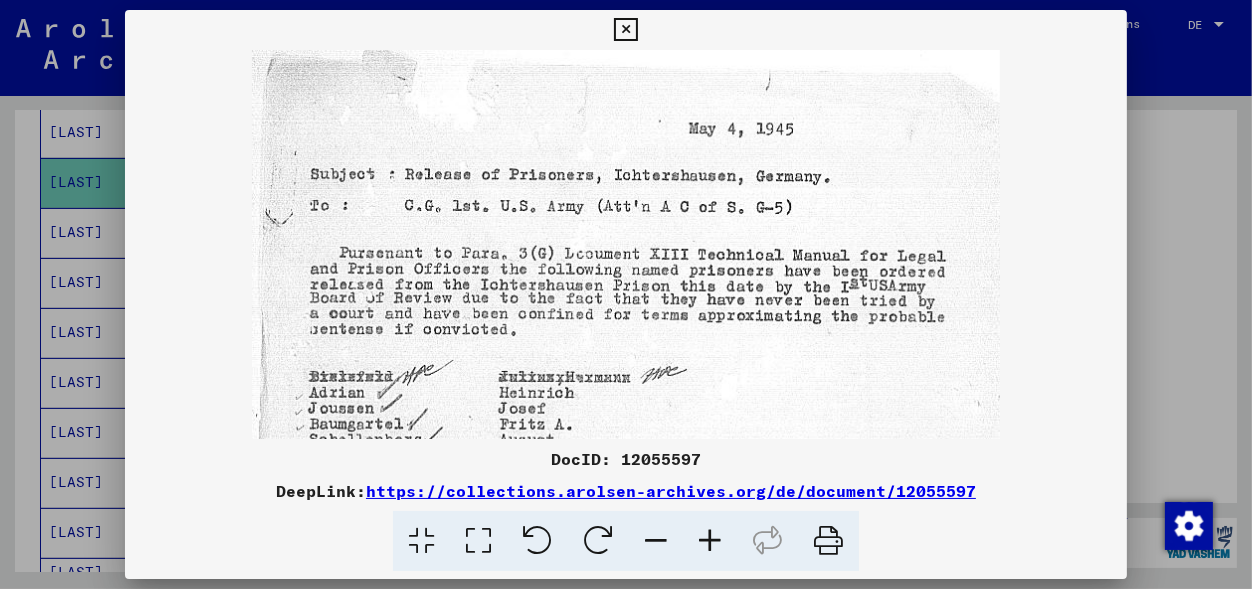 click at bounding box center [710, 541] 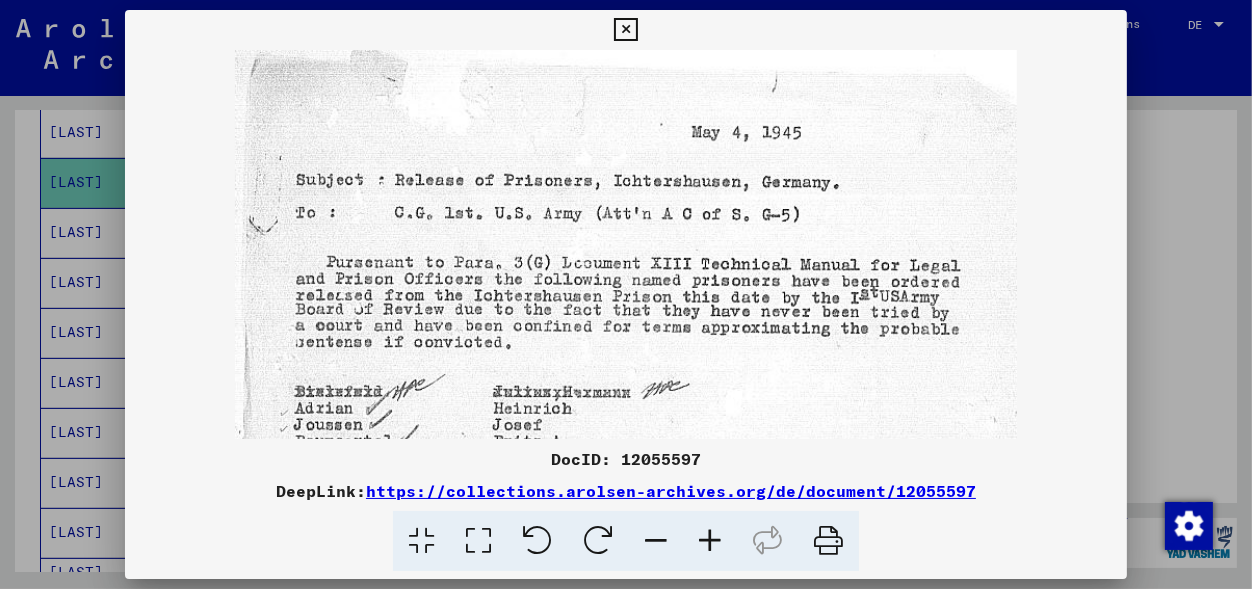 click at bounding box center (710, 541) 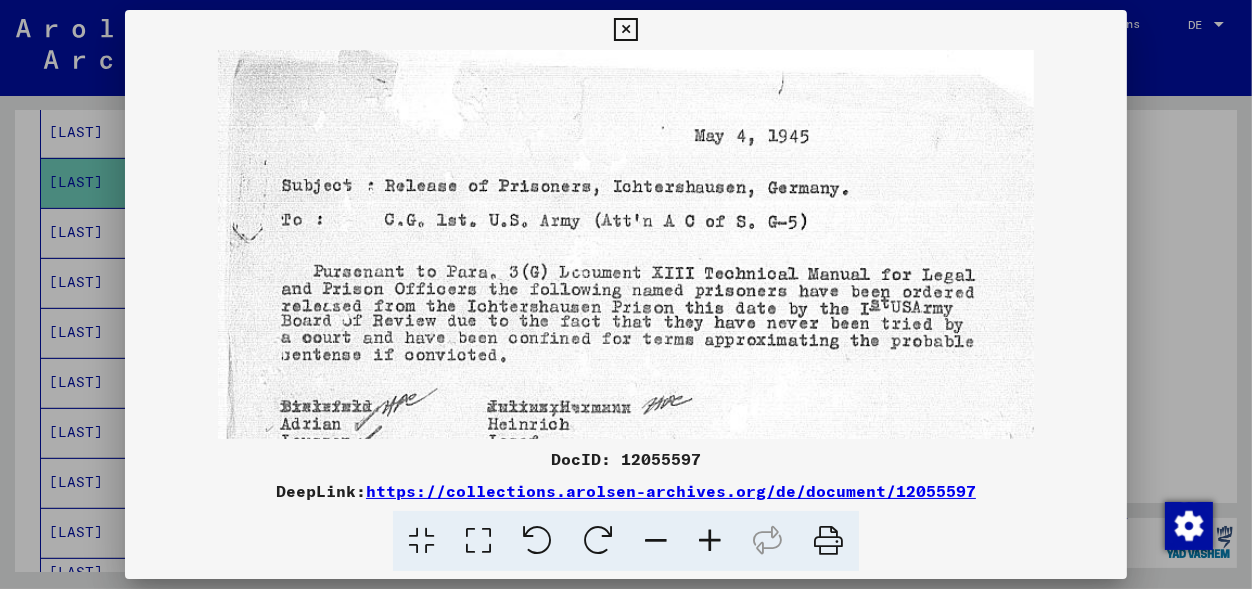click at bounding box center [710, 541] 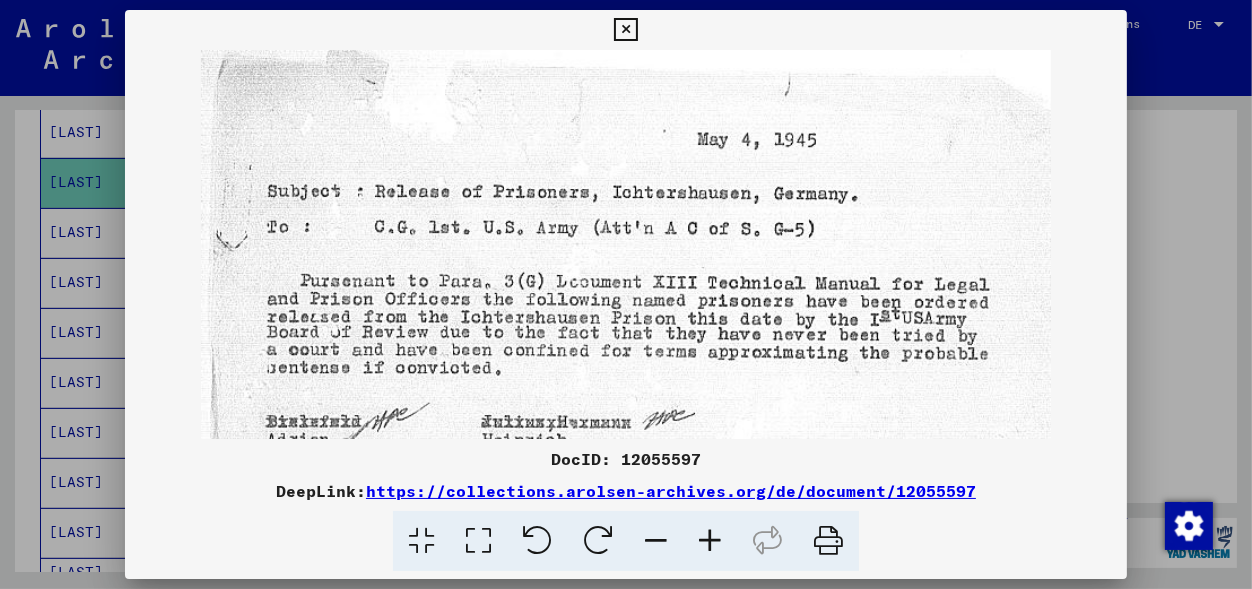 click at bounding box center [710, 541] 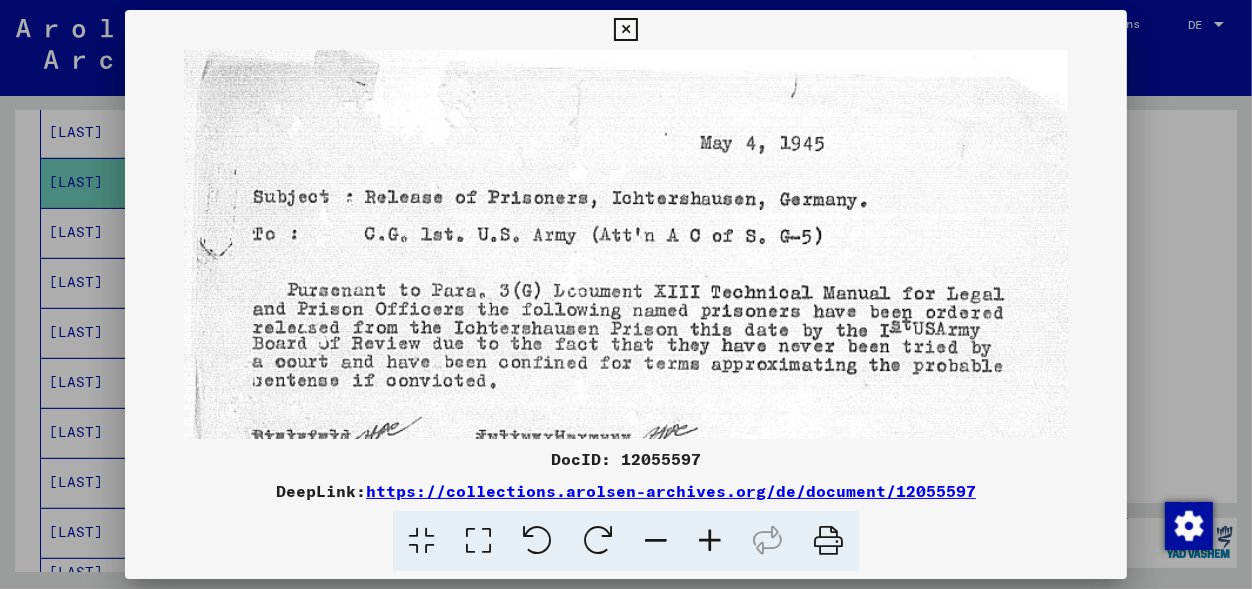 click at bounding box center [710, 541] 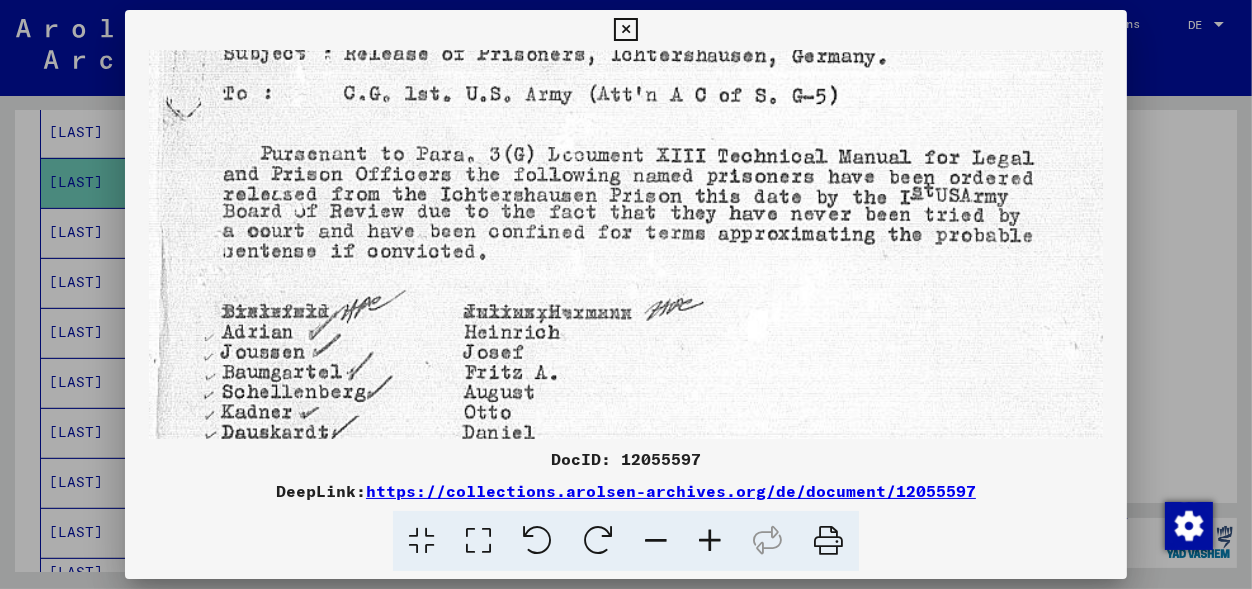drag, startPoint x: 681, startPoint y: 392, endPoint x: 679, endPoint y: 243, distance: 149.01343 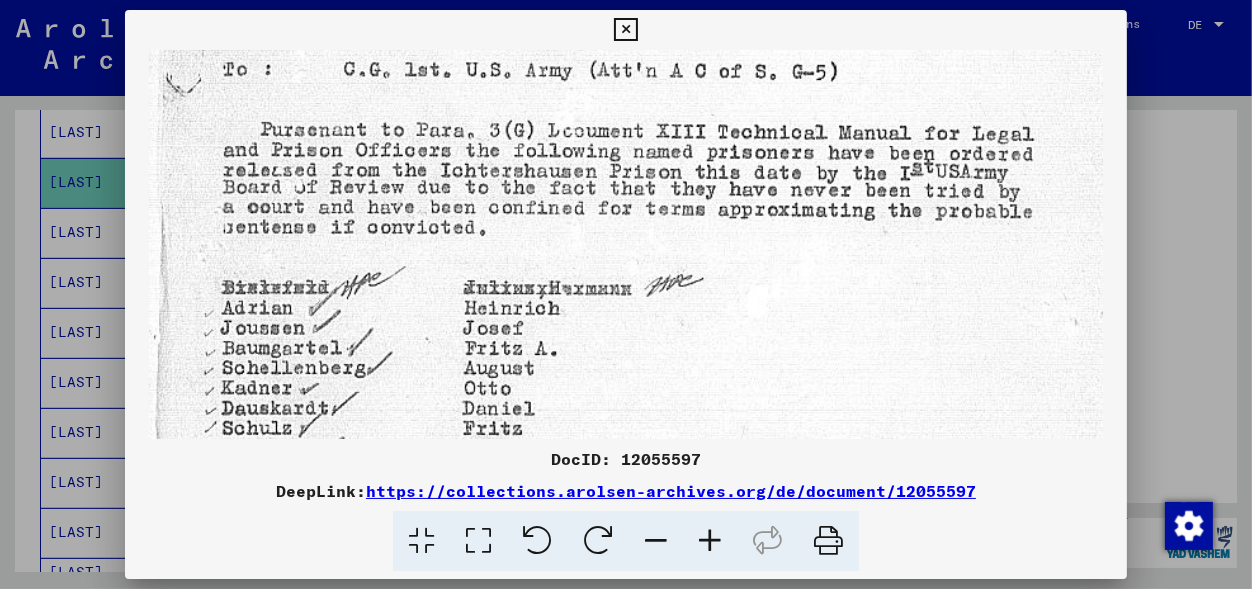 scroll, scrollTop: 189, scrollLeft: 0, axis: vertical 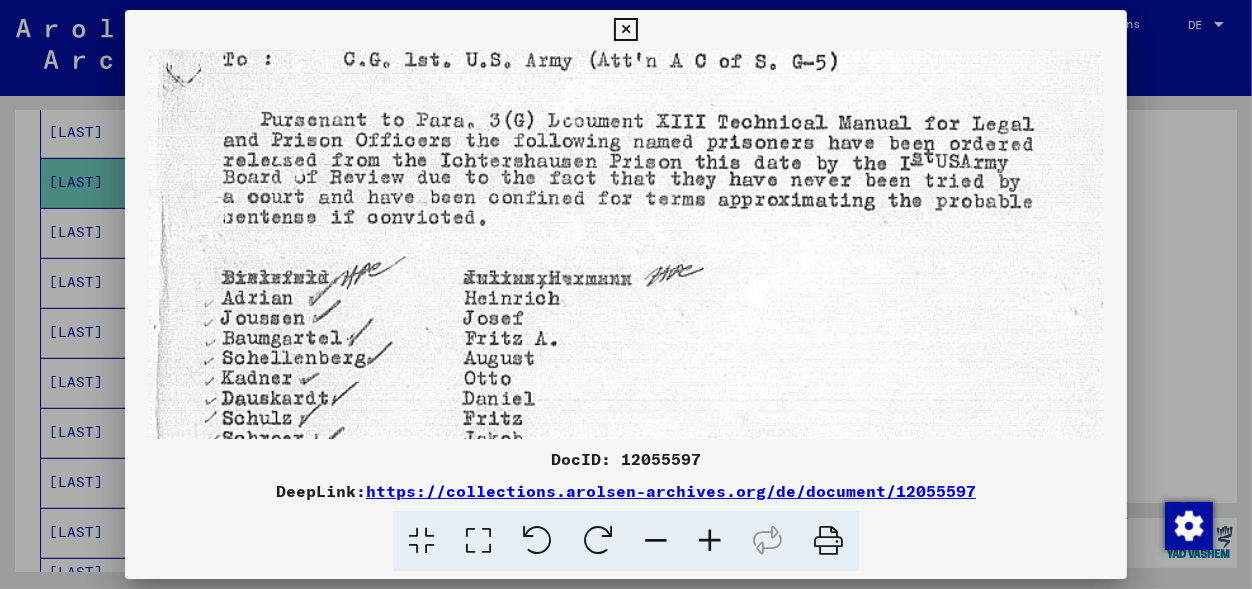 drag, startPoint x: 668, startPoint y: 337, endPoint x: 681, endPoint y: 303, distance: 36.40055 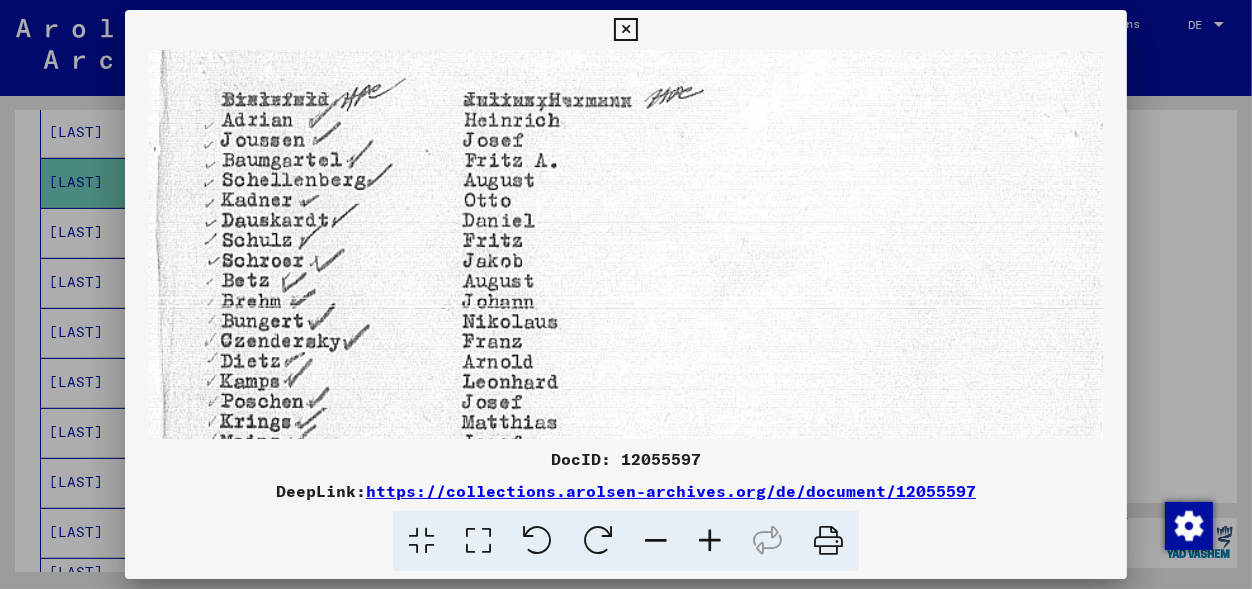 drag, startPoint x: 669, startPoint y: 374, endPoint x: 676, endPoint y: 196, distance: 178.13759 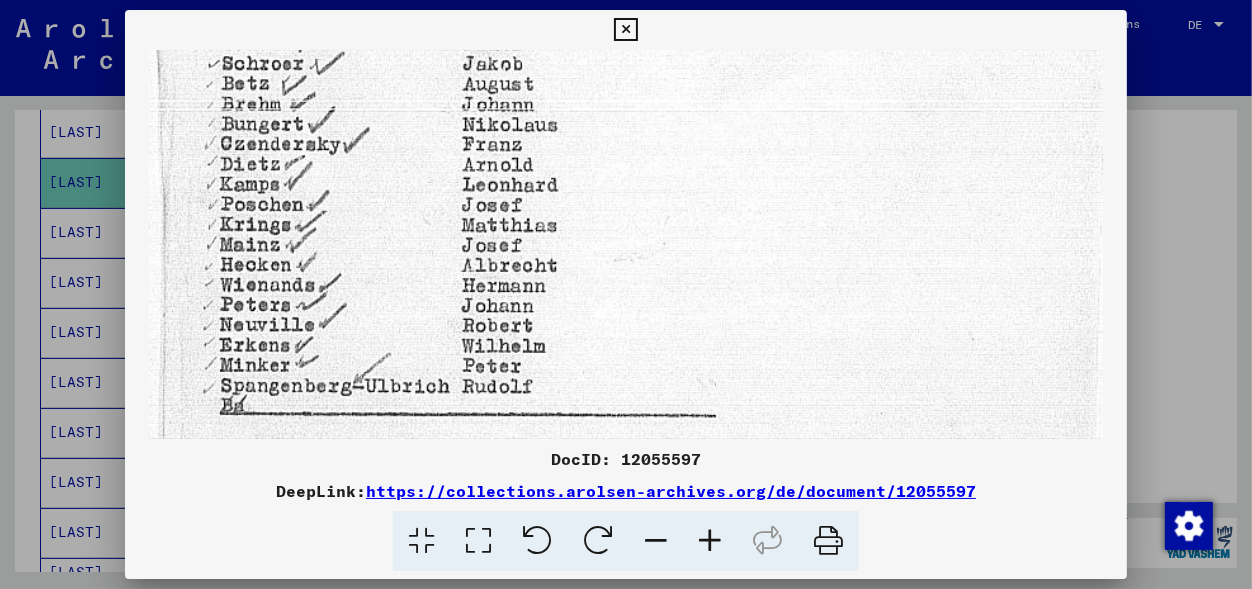 drag, startPoint x: 562, startPoint y: 304, endPoint x: 620, endPoint y: 107, distance: 205.36066 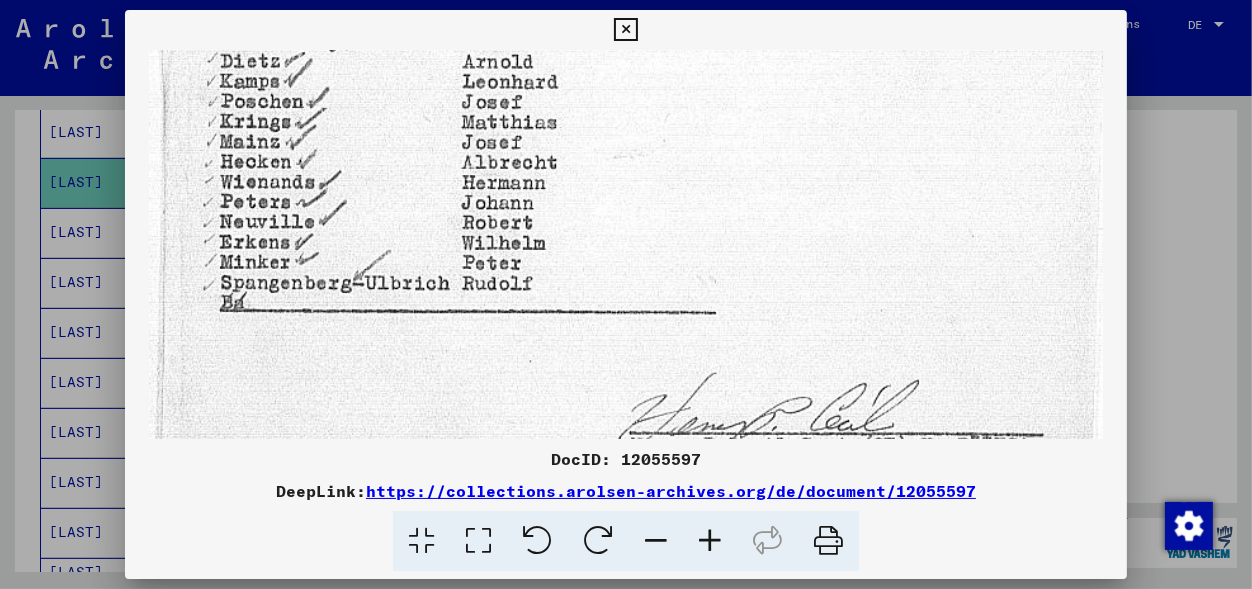 drag, startPoint x: 548, startPoint y: 248, endPoint x: 594, endPoint y: 133, distance: 123.85879 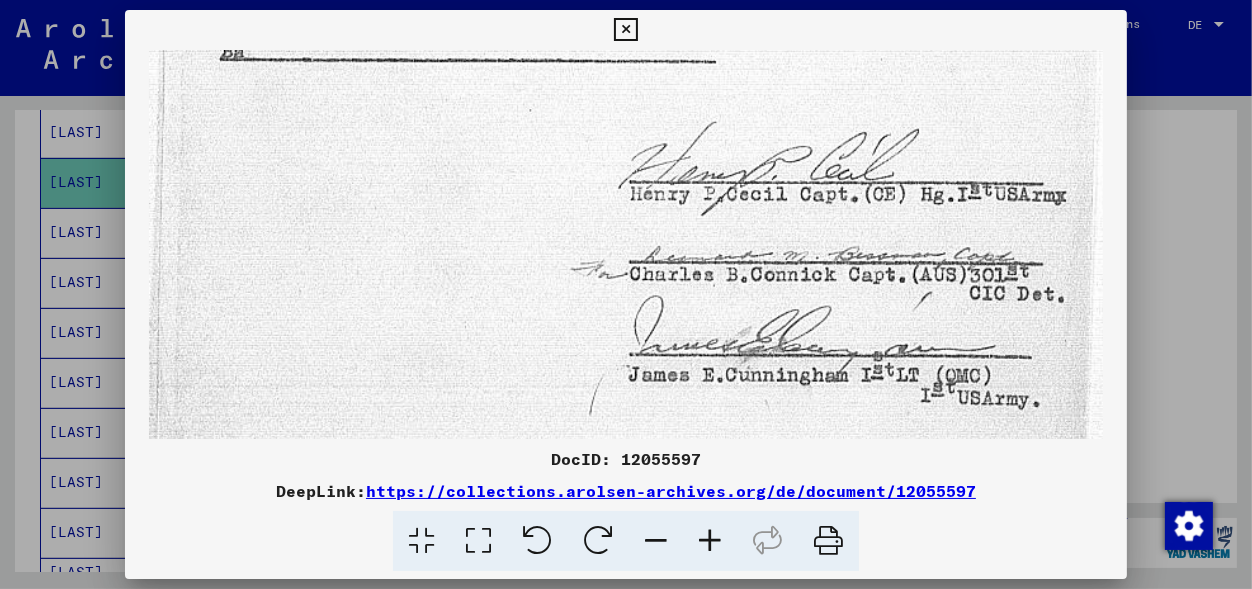 drag, startPoint x: 493, startPoint y: 331, endPoint x: 706, endPoint y: 77, distance: 331.48907 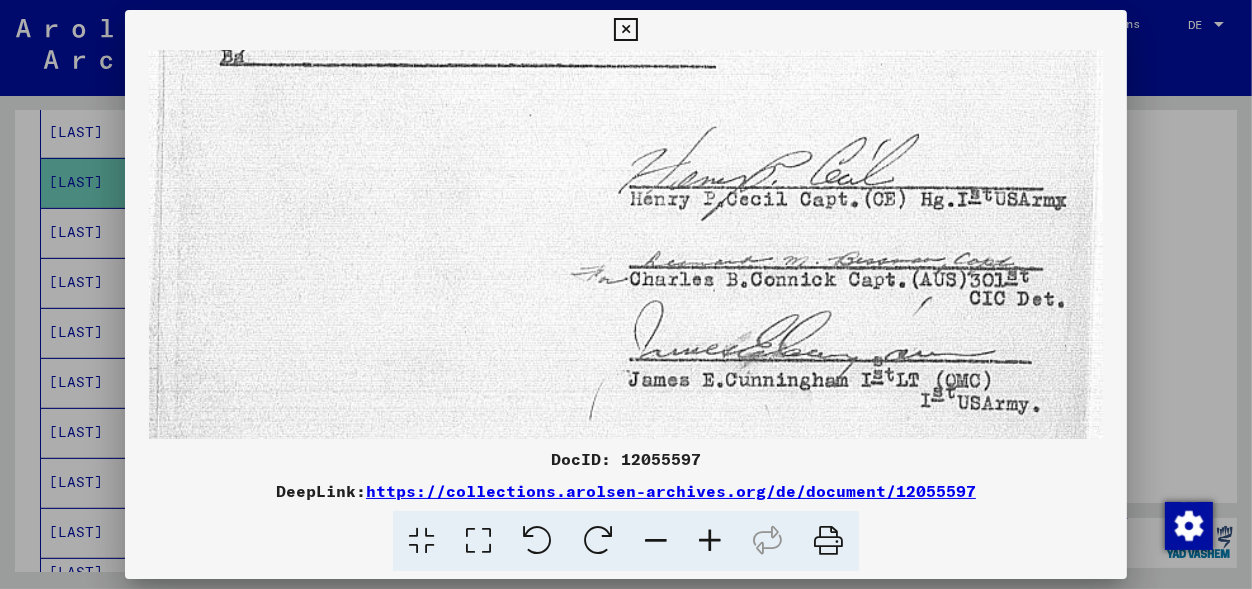 click at bounding box center (625, 30) 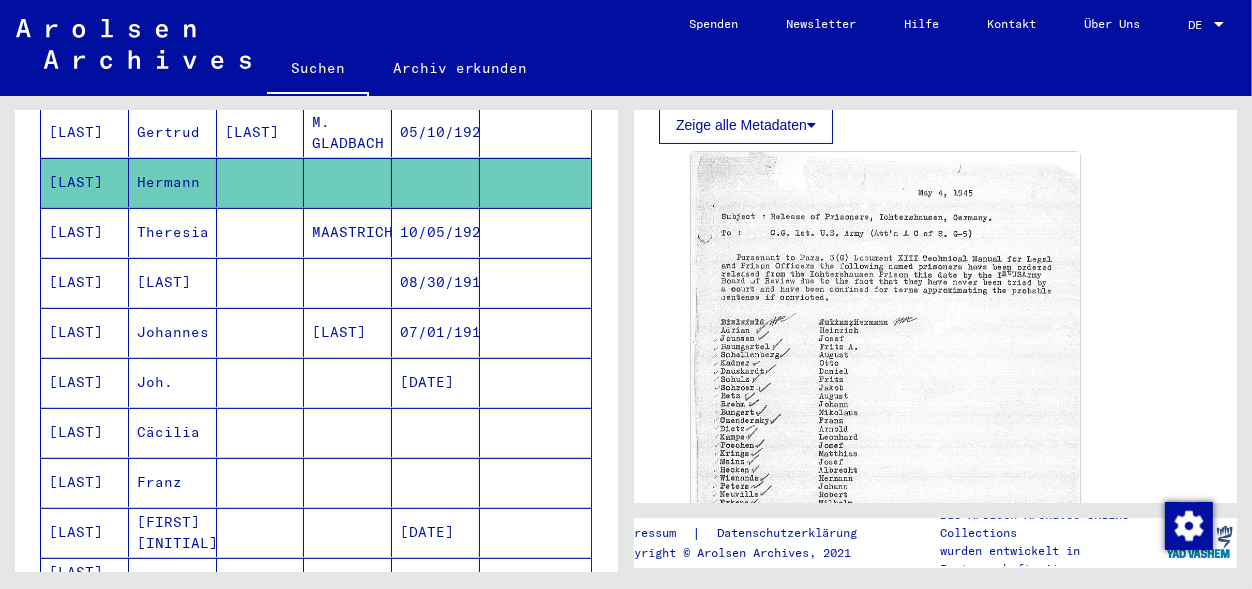 click at bounding box center [261, 282] 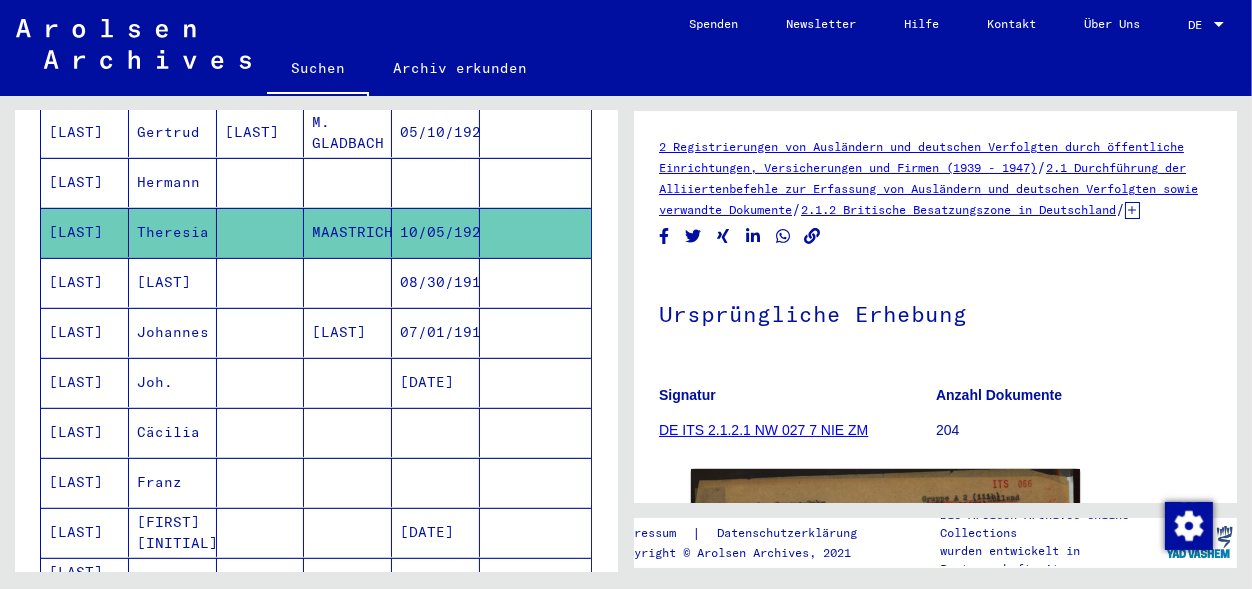 click at bounding box center (261, 332) 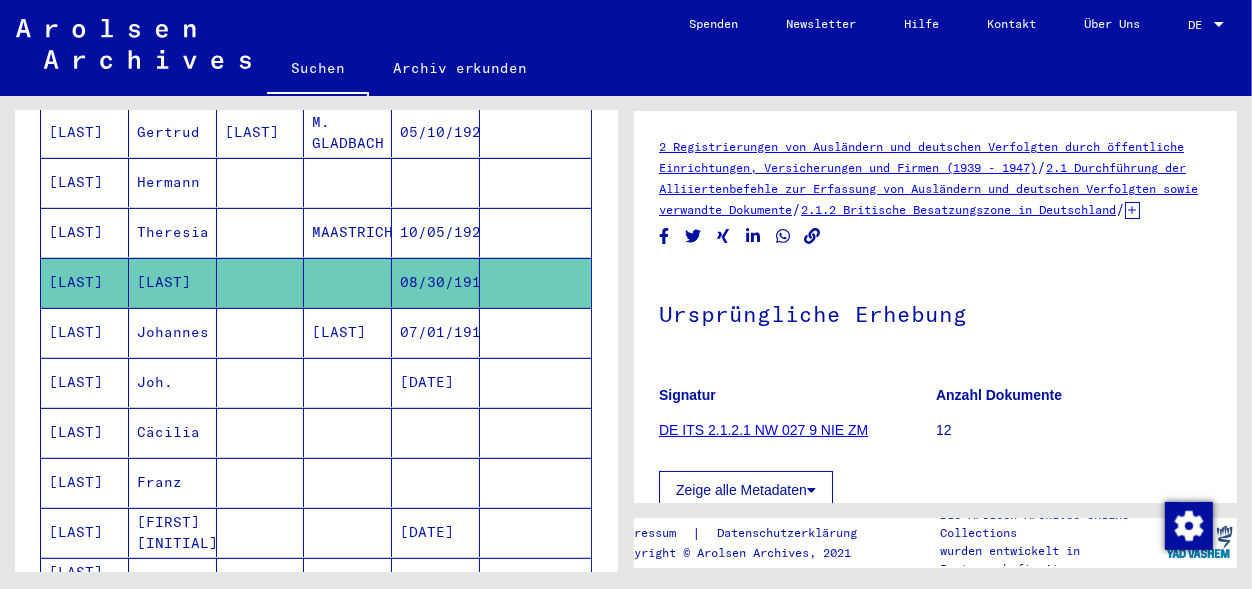 scroll, scrollTop: 523, scrollLeft: 0, axis: vertical 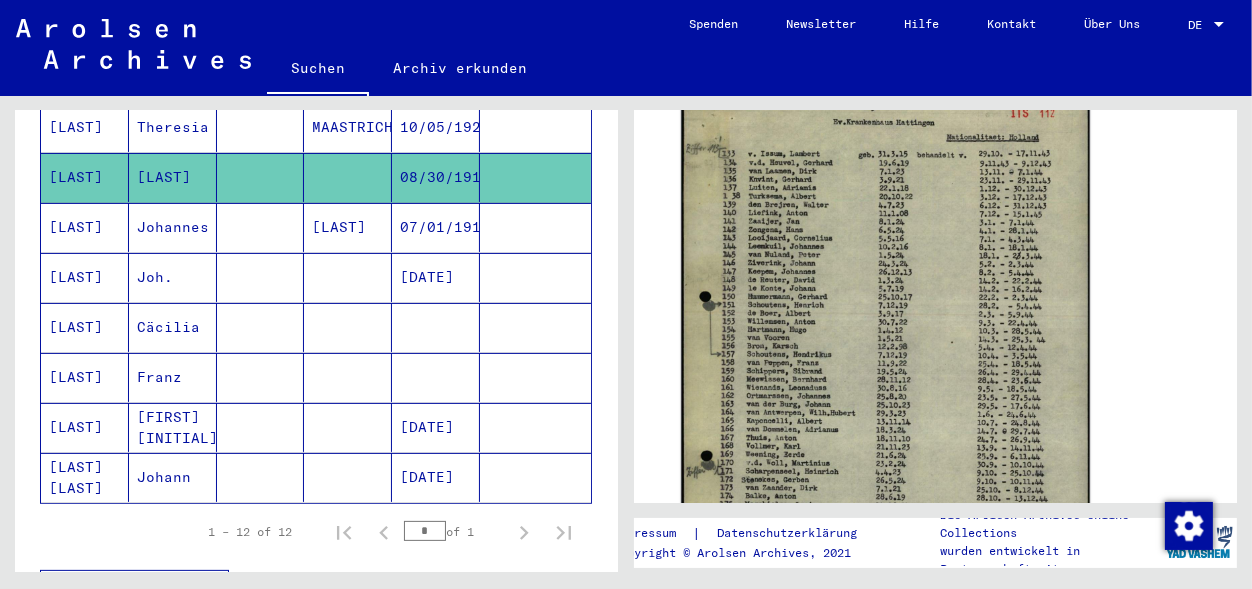 click 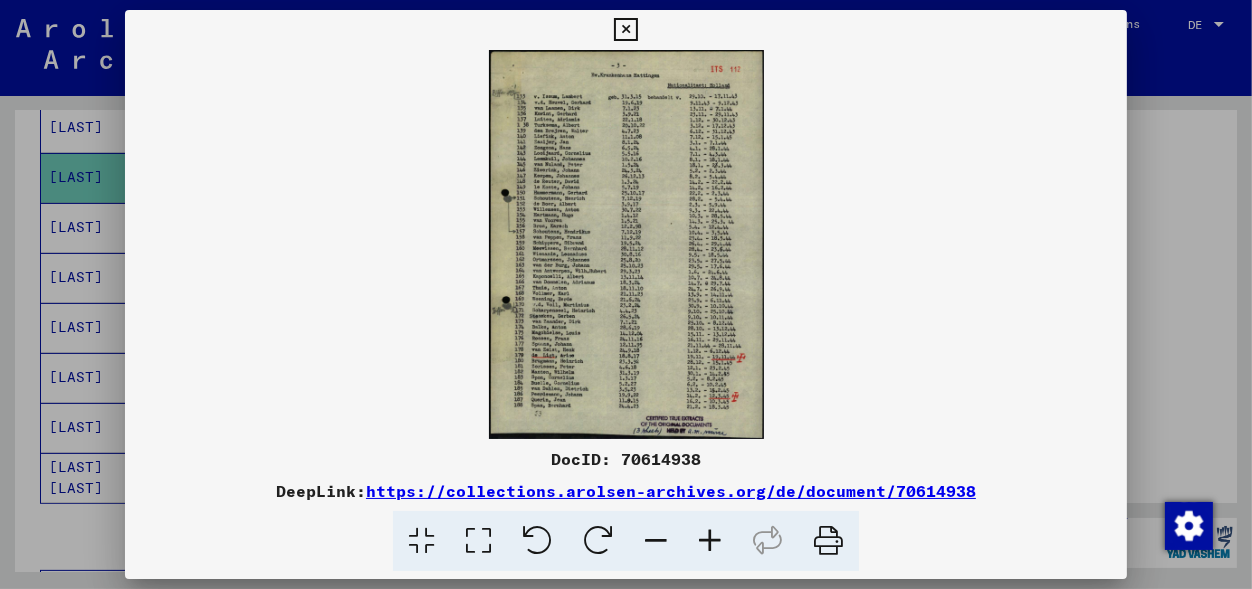 click at bounding box center (710, 541) 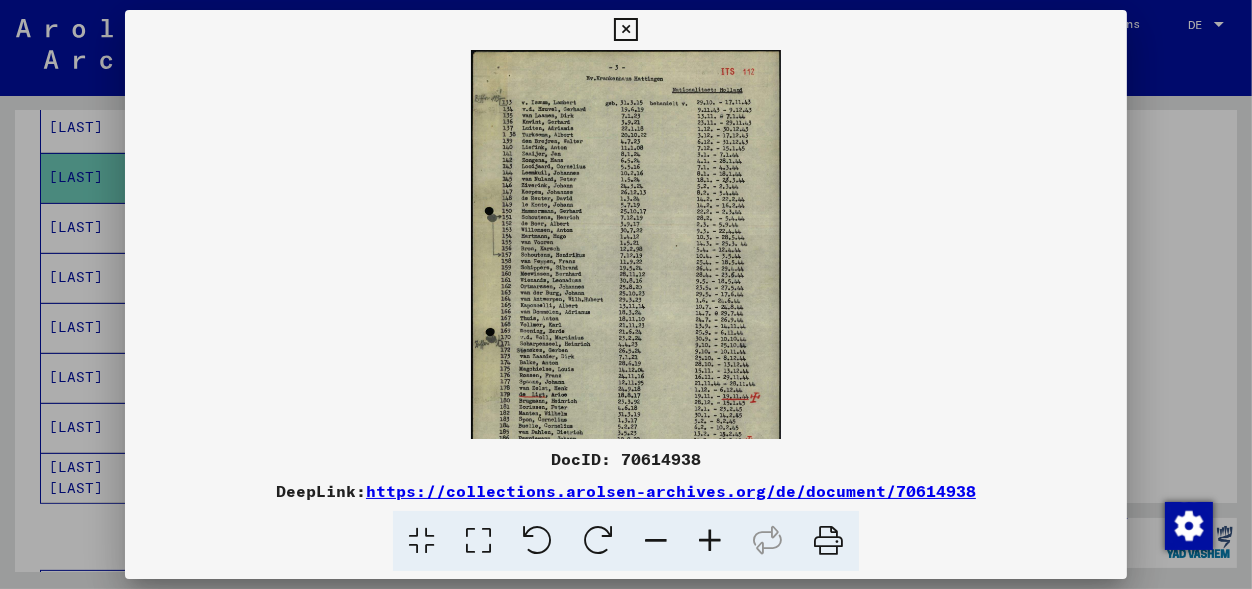 click at bounding box center (710, 541) 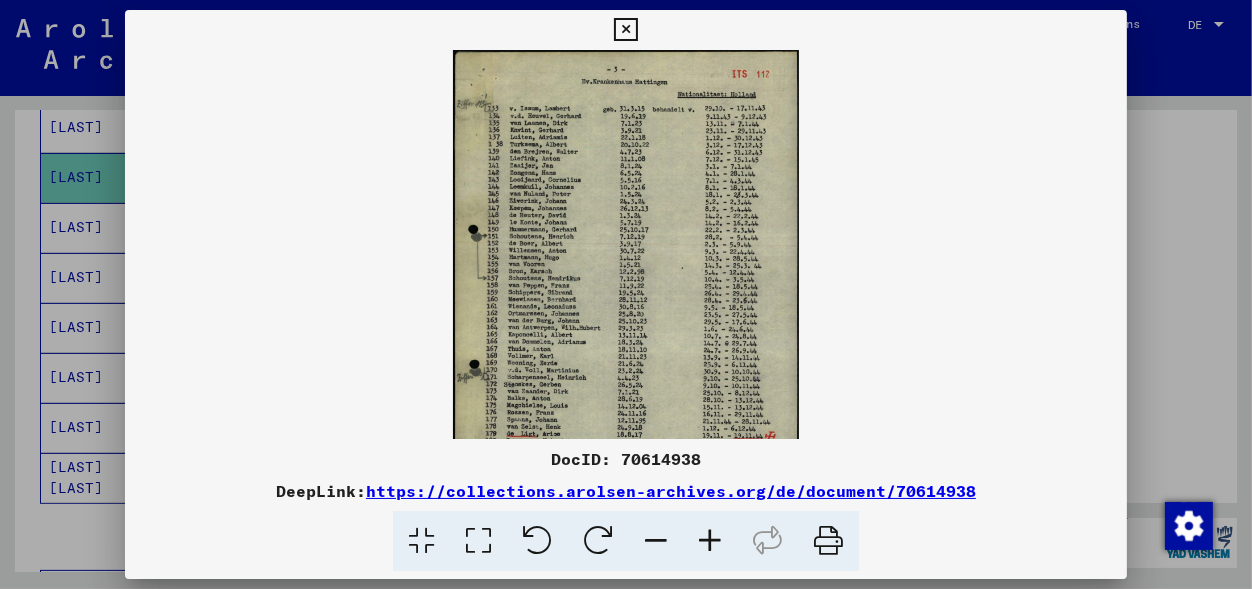 click at bounding box center (710, 541) 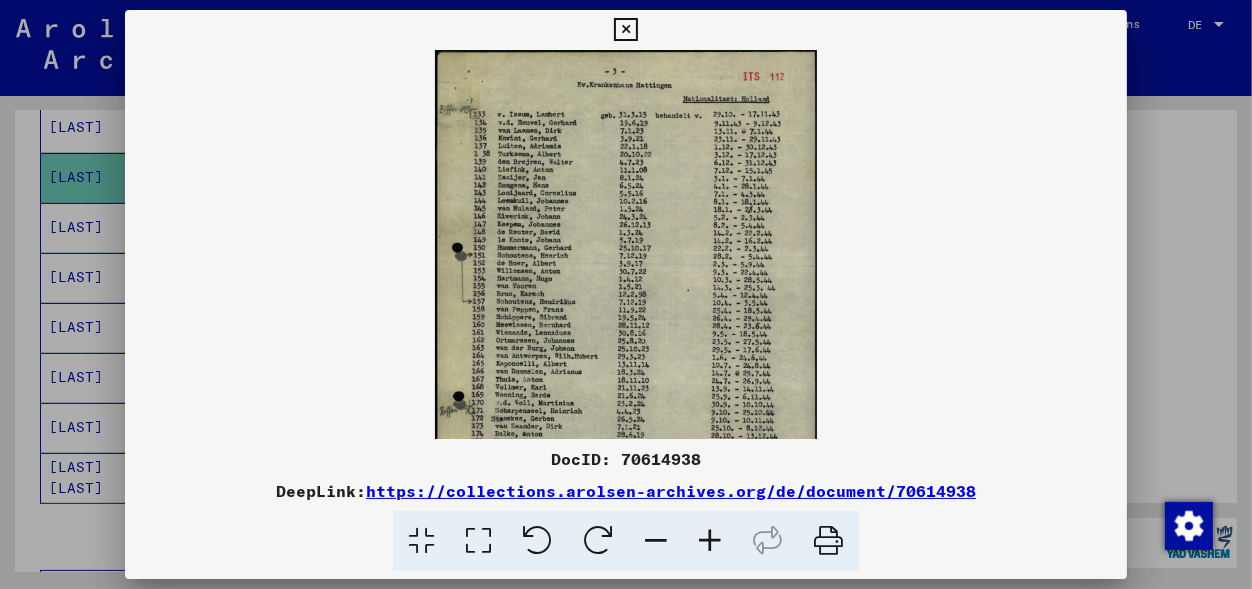 click at bounding box center [710, 541] 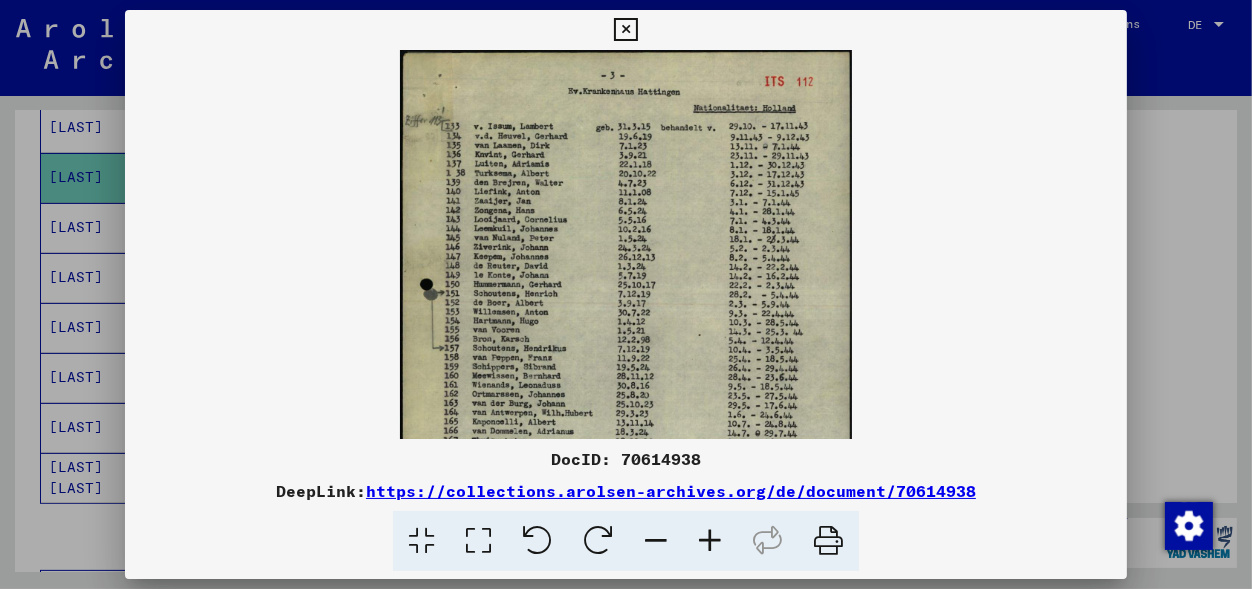 click at bounding box center (710, 541) 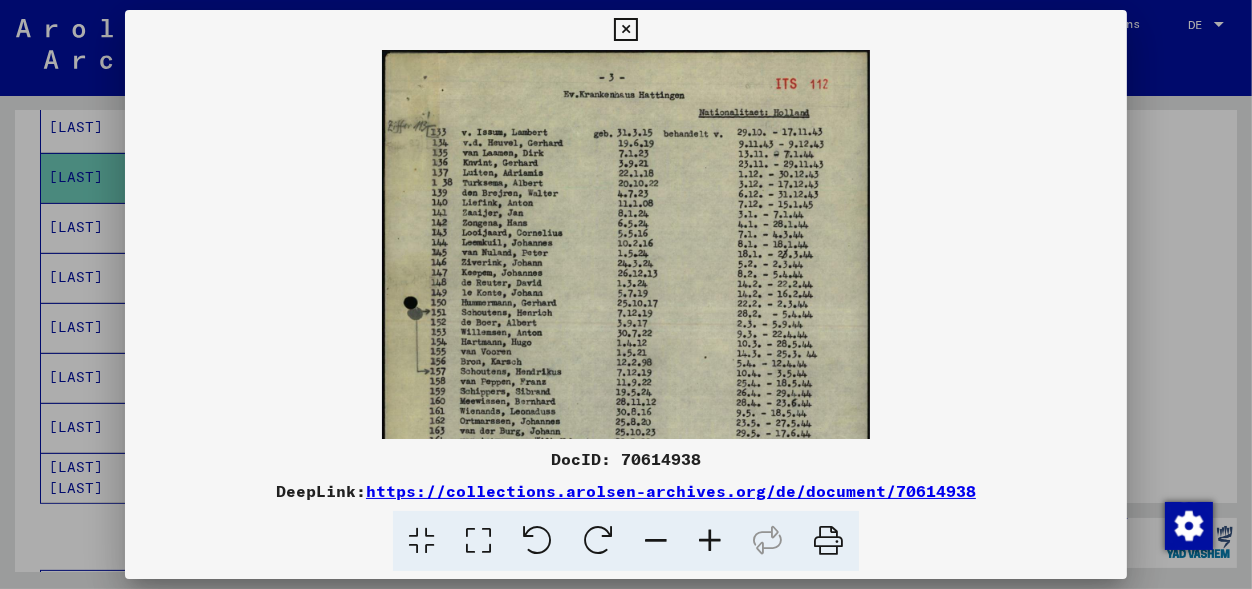 click at bounding box center (710, 541) 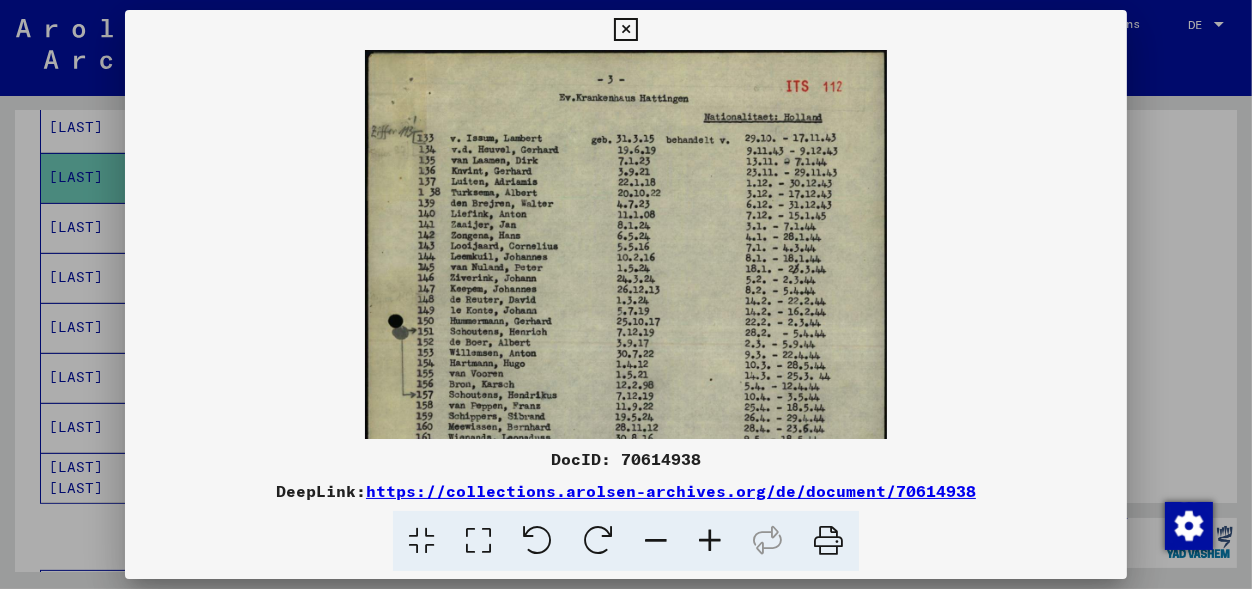click at bounding box center (710, 541) 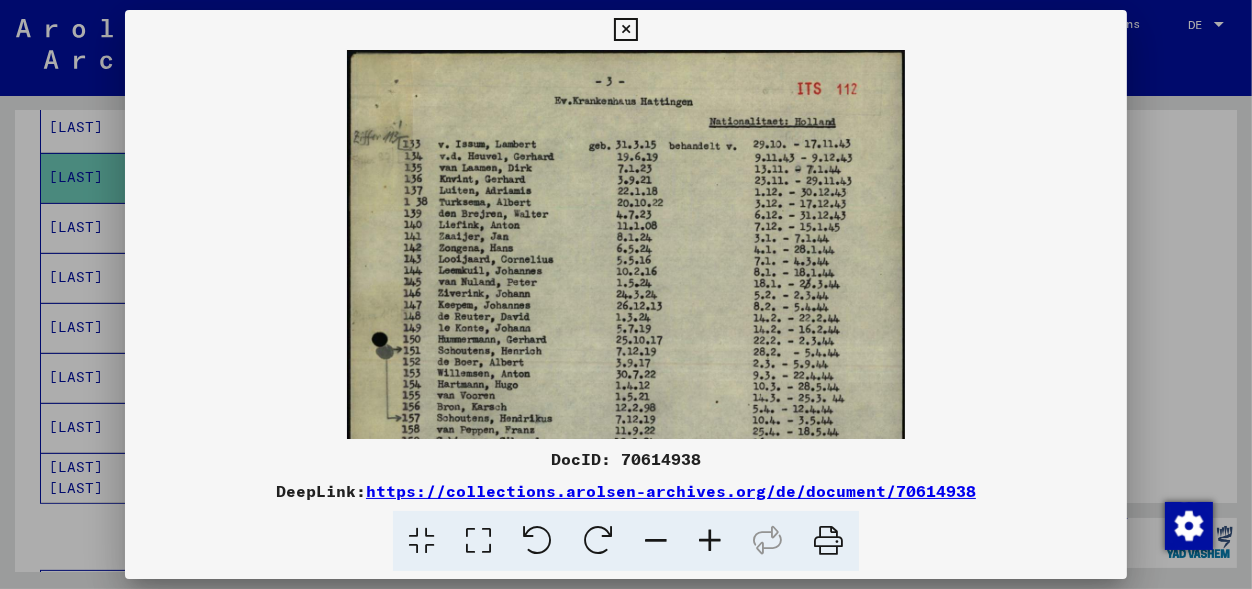click at bounding box center [710, 541] 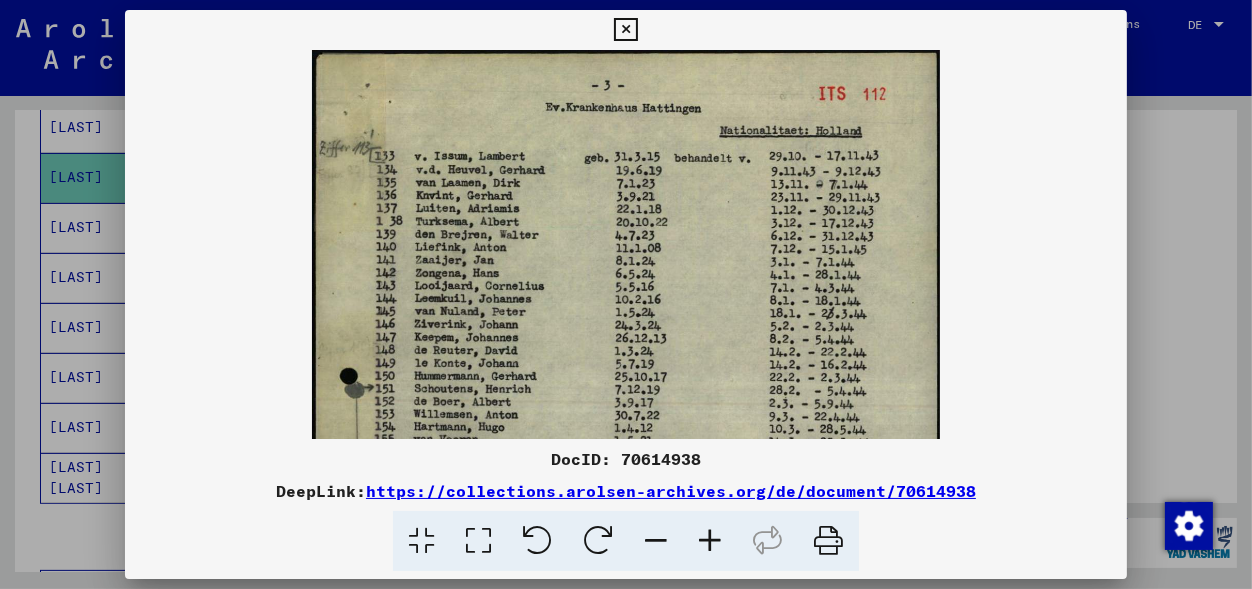 click at bounding box center [710, 541] 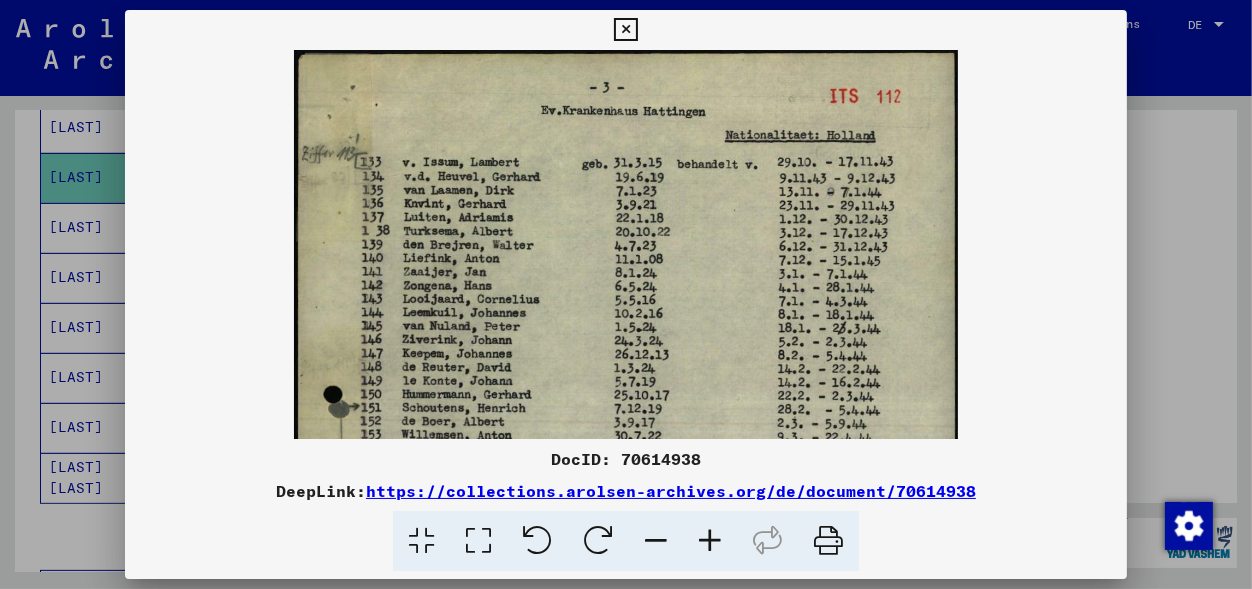 click at bounding box center [710, 541] 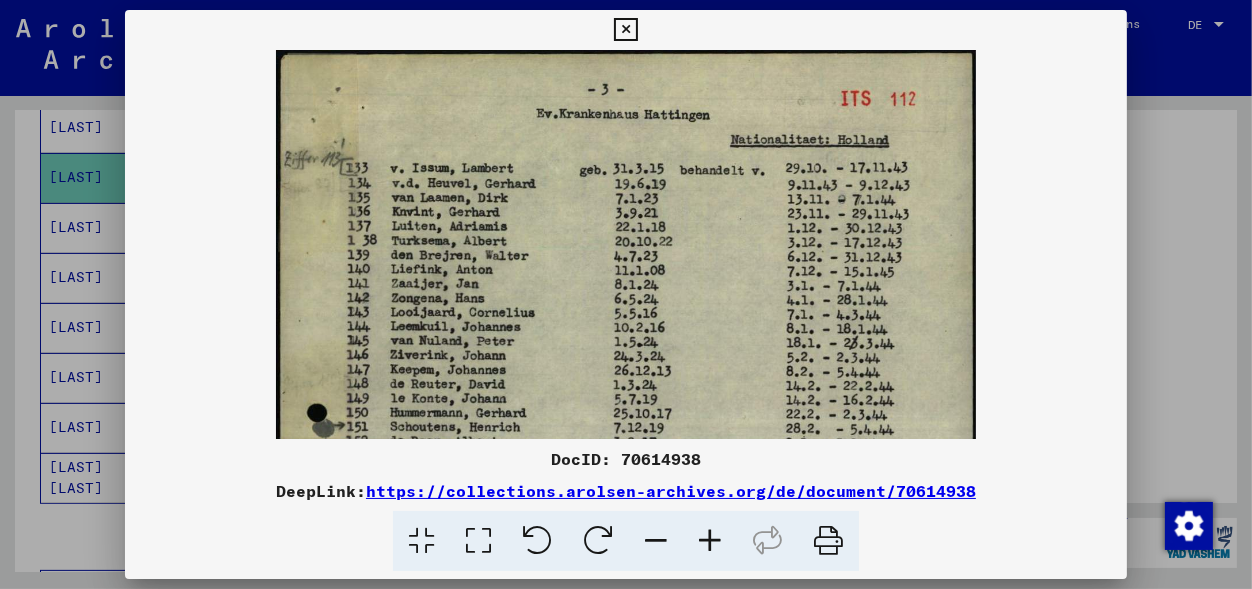 click at bounding box center (710, 541) 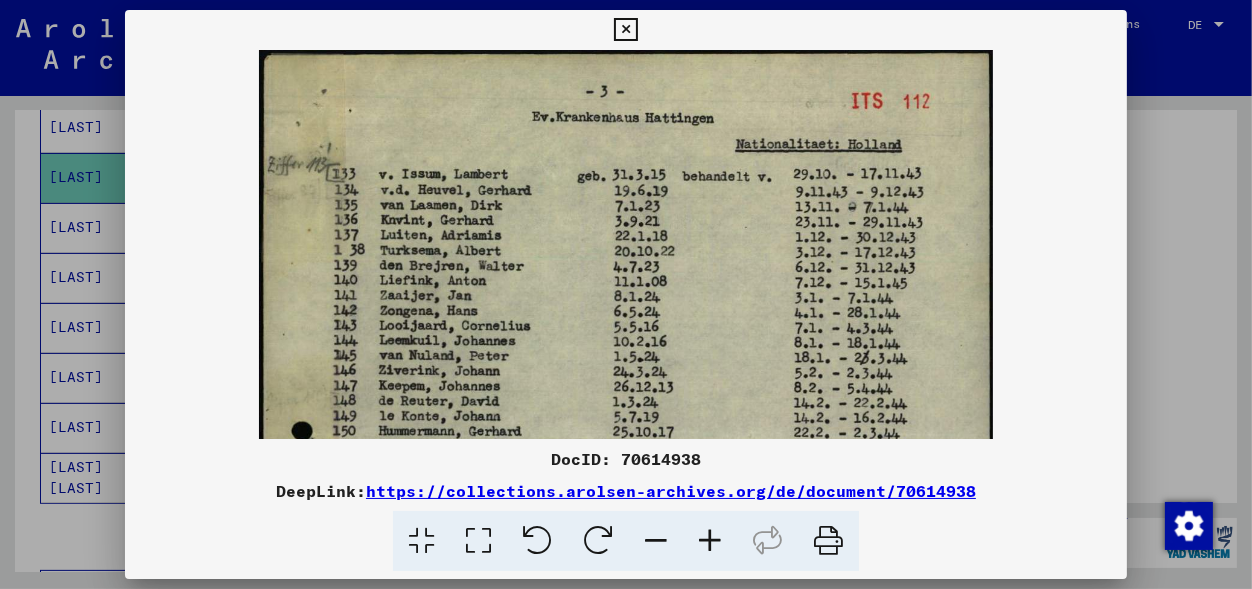 click at bounding box center [710, 541] 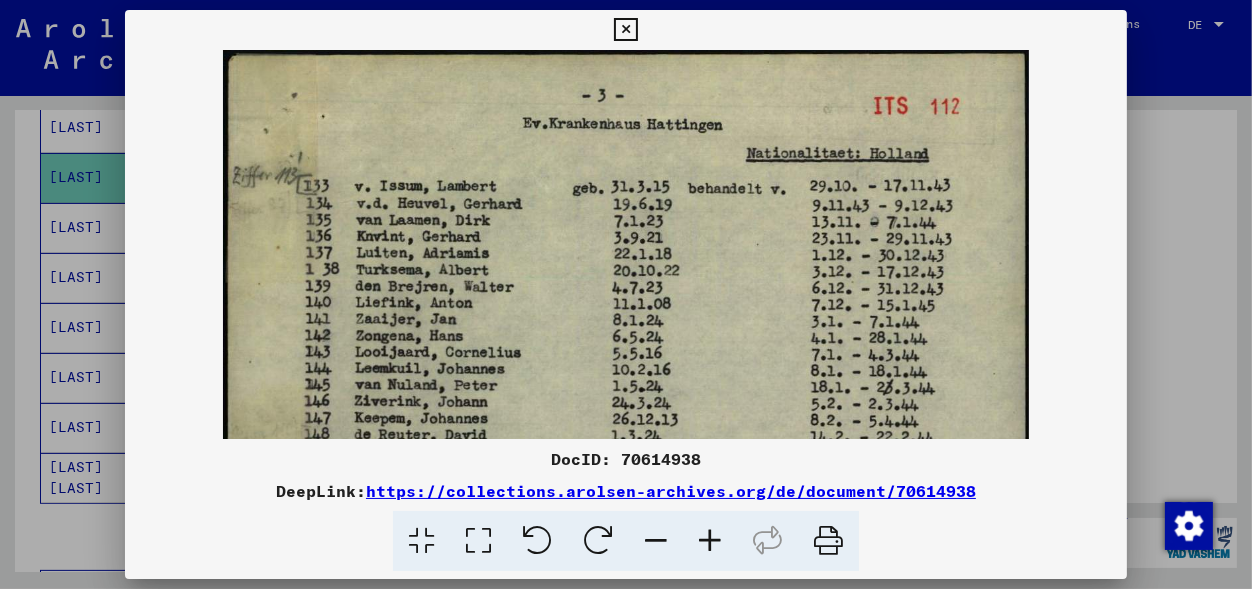 click at bounding box center (710, 541) 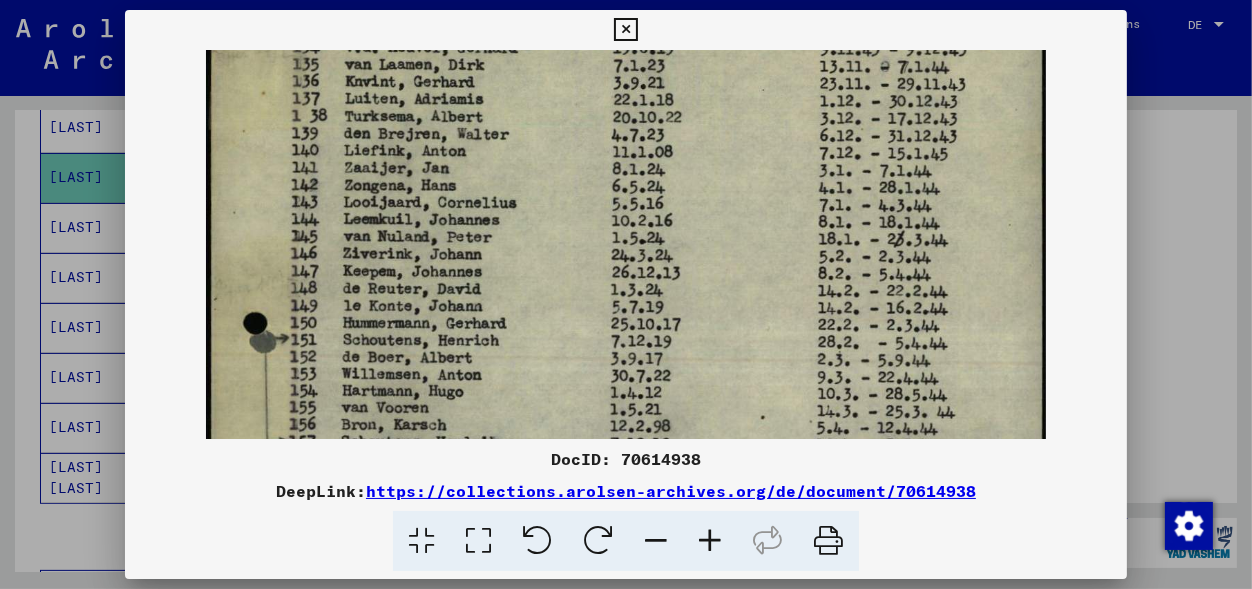 drag, startPoint x: 574, startPoint y: 317, endPoint x: 577, endPoint y: 154, distance: 163.0276 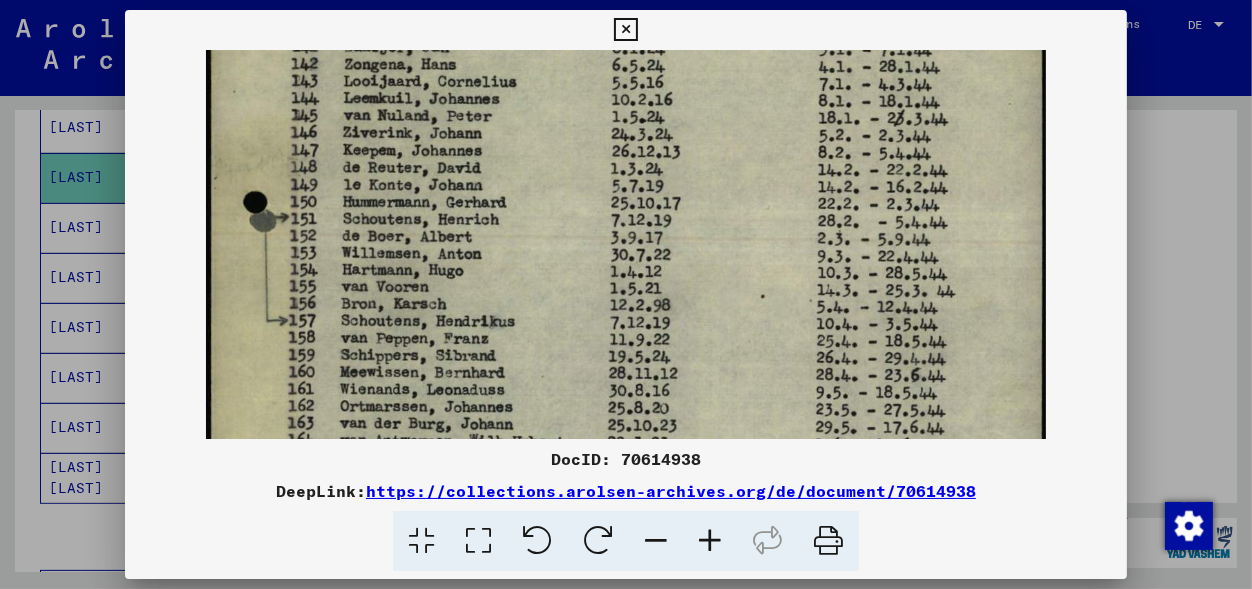 drag, startPoint x: 600, startPoint y: 292, endPoint x: 597, endPoint y: 171, distance: 121.037186 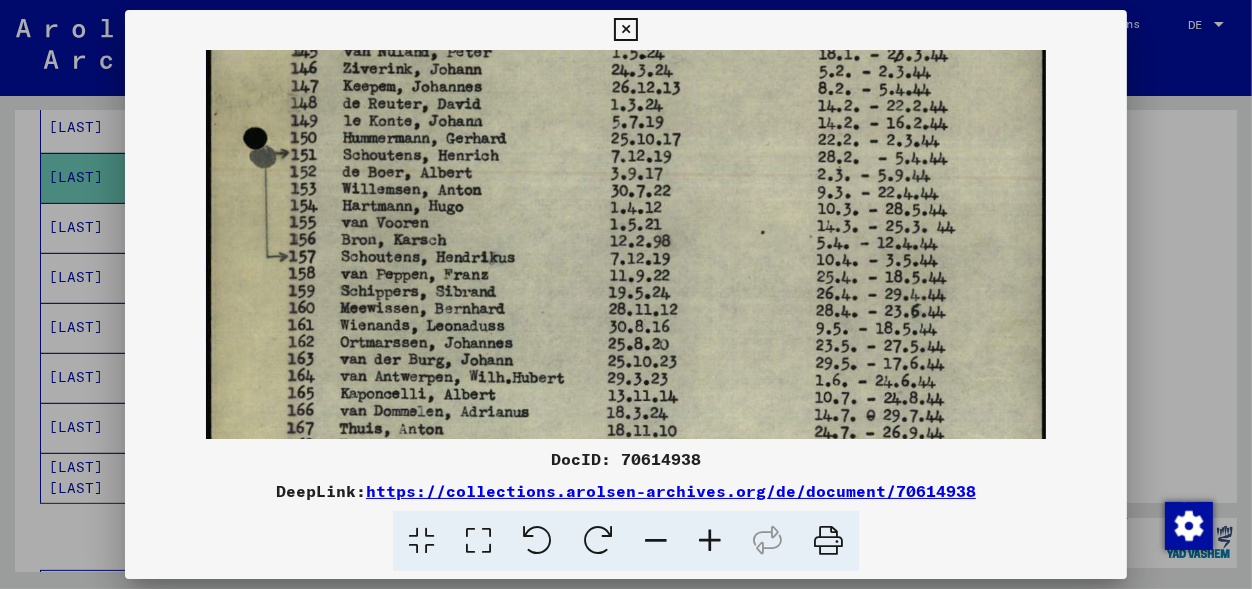 drag, startPoint x: 601, startPoint y: 303, endPoint x: 598, endPoint y: 215, distance: 88.051125 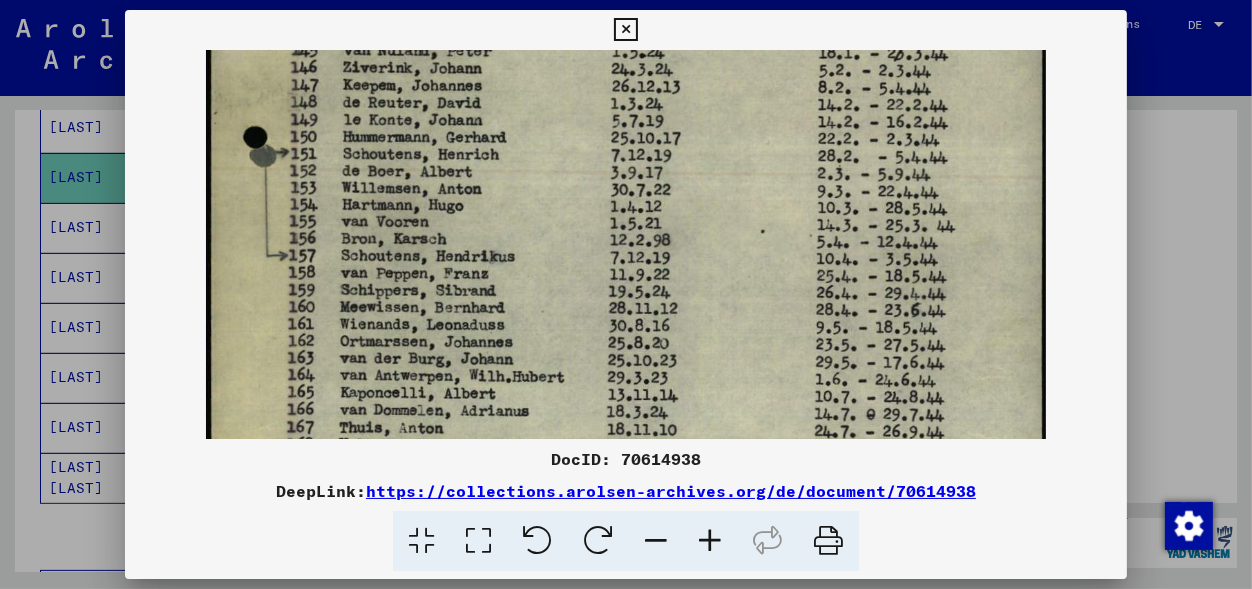 click at bounding box center [626, 295] 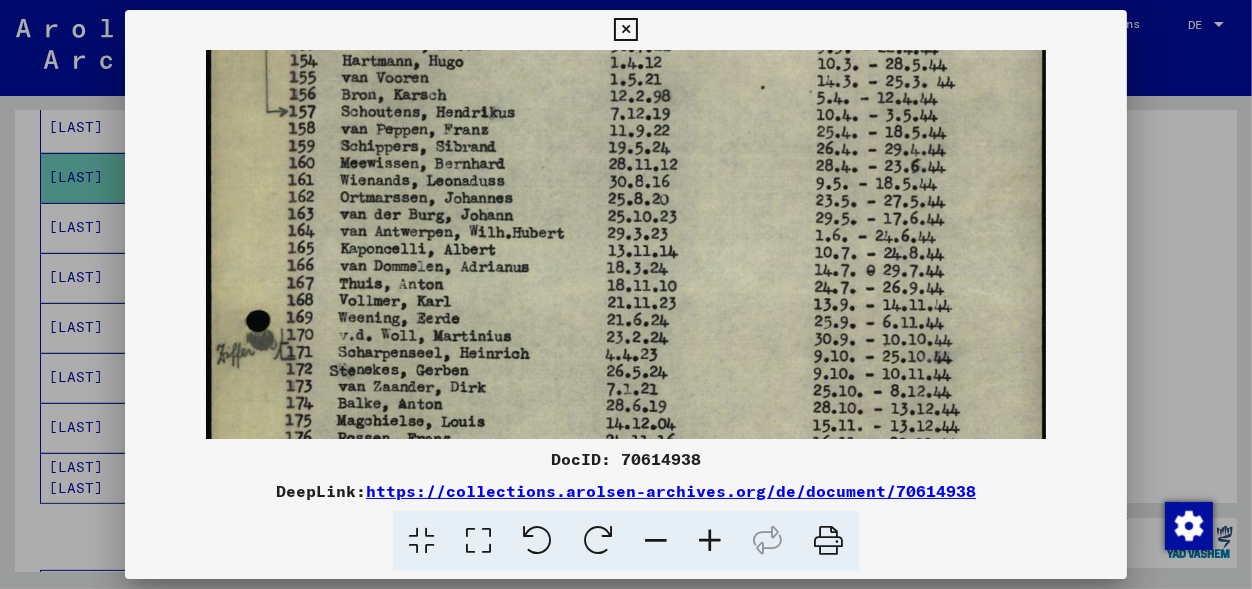 drag, startPoint x: 581, startPoint y: 291, endPoint x: 585, endPoint y: 165, distance: 126.06348 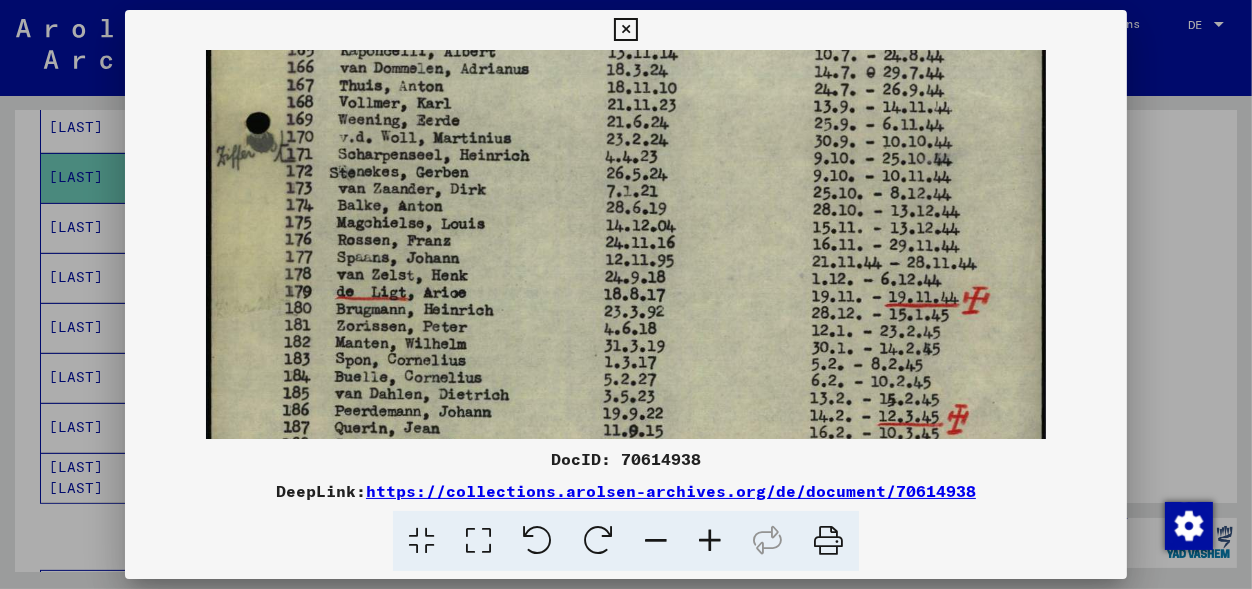 scroll, scrollTop: 710, scrollLeft: 0, axis: vertical 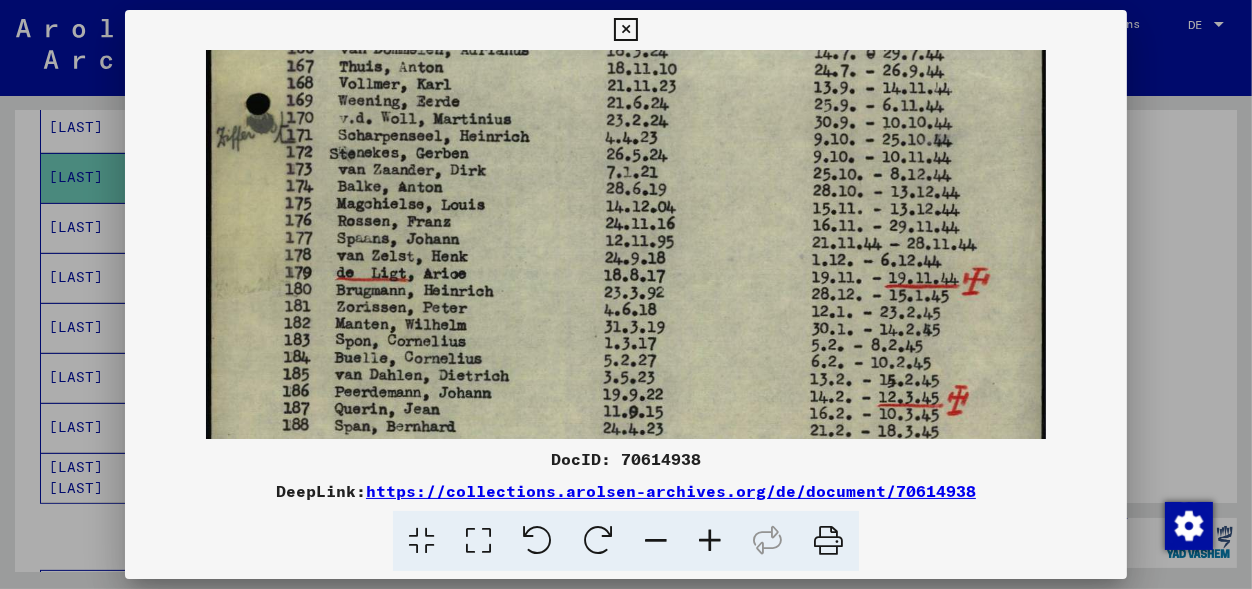 drag, startPoint x: 451, startPoint y: 344, endPoint x: 458, endPoint y: 167, distance: 177.13837 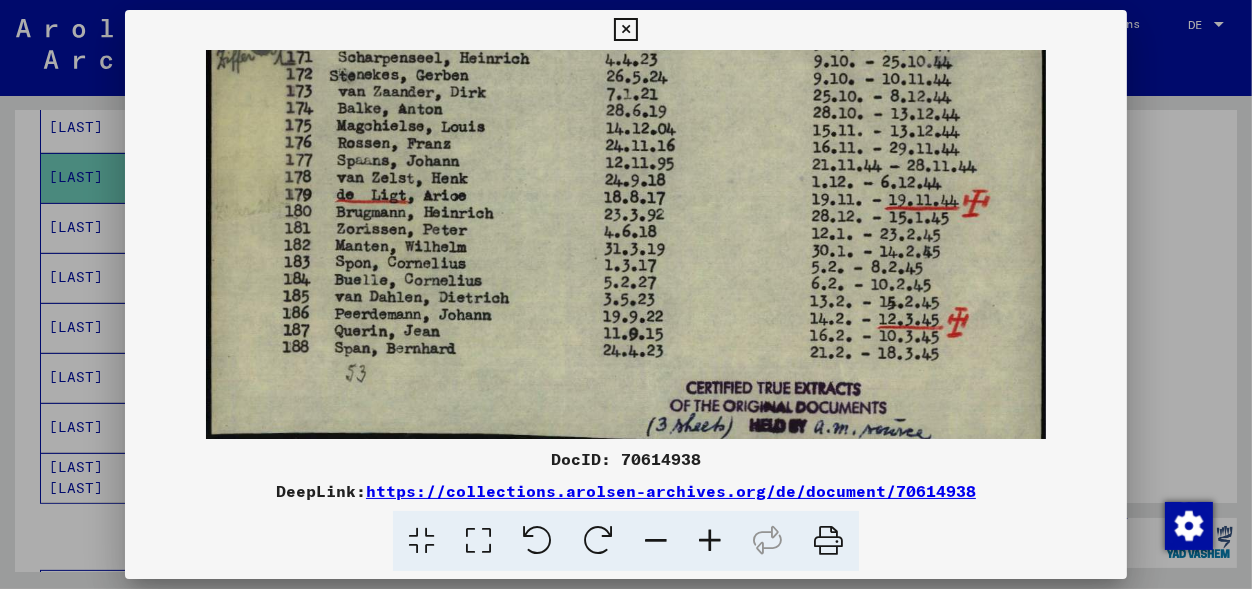 scroll, scrollTop: 800, scrollLeft: 0, axis: vertical 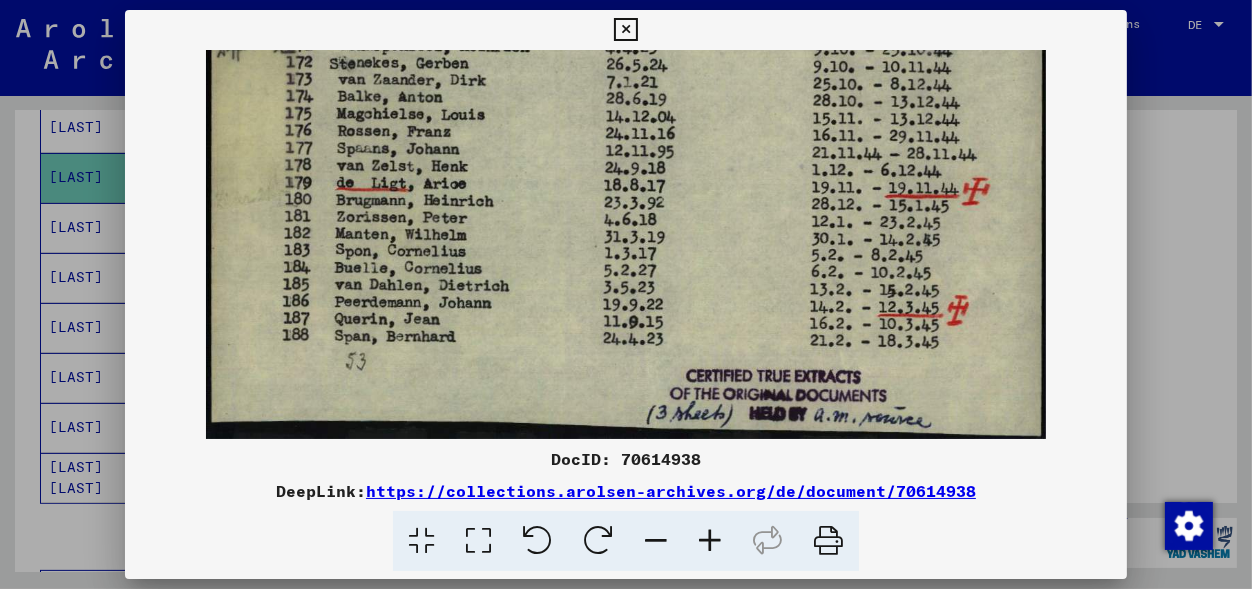 drag, startPoint x: 384, startPoint y: 305, endPoint x: 442, endPoint y: 166, distance: 150.6154 